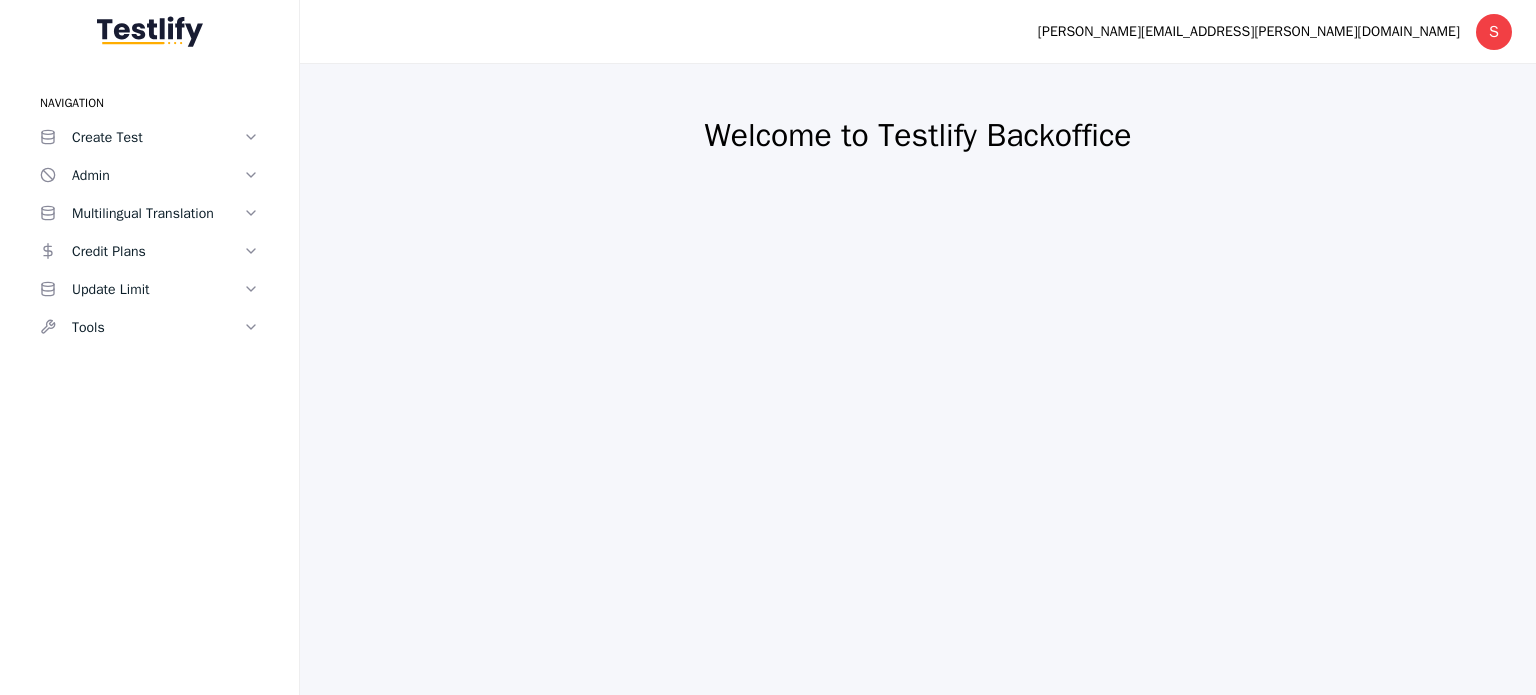 scroll, scrollTop: 0, scrollLeft: 0, axis: both 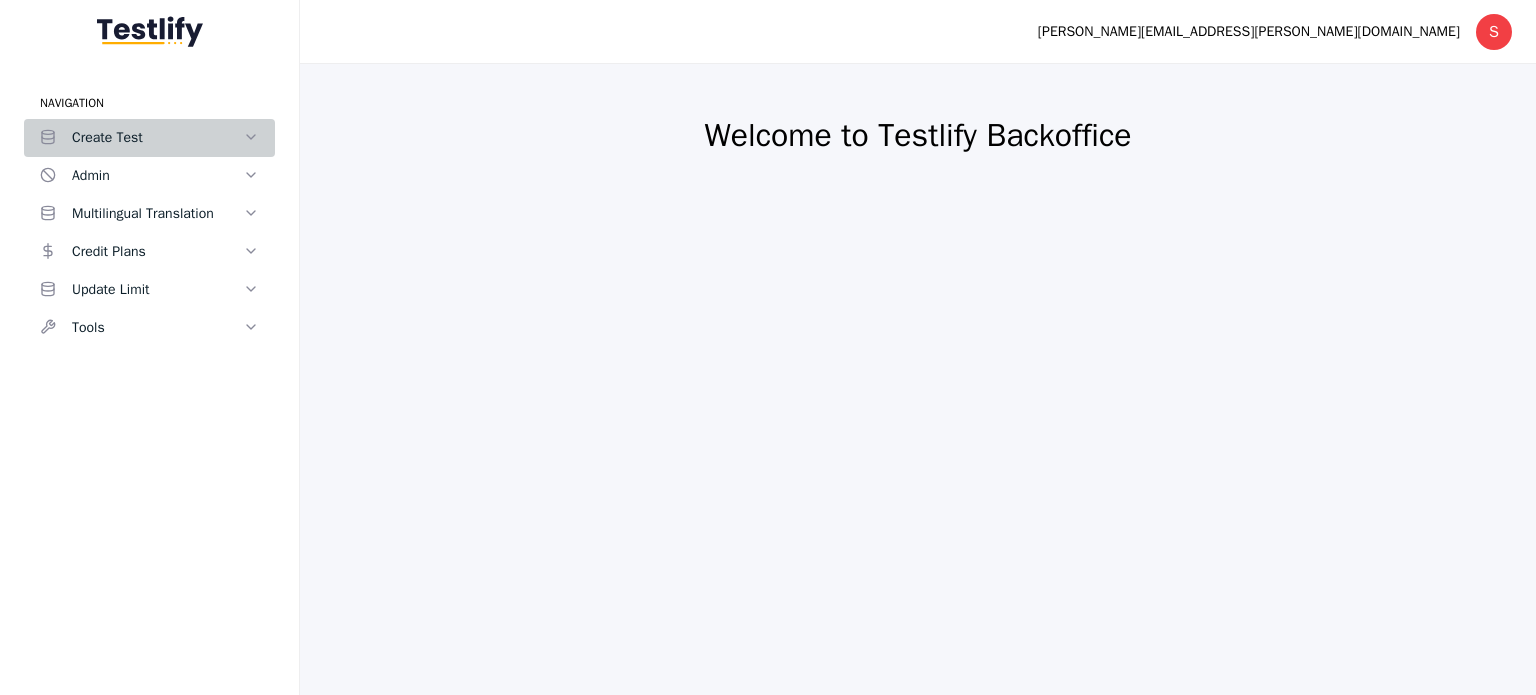 click on "Create Test" at bounding box center [157, 138] 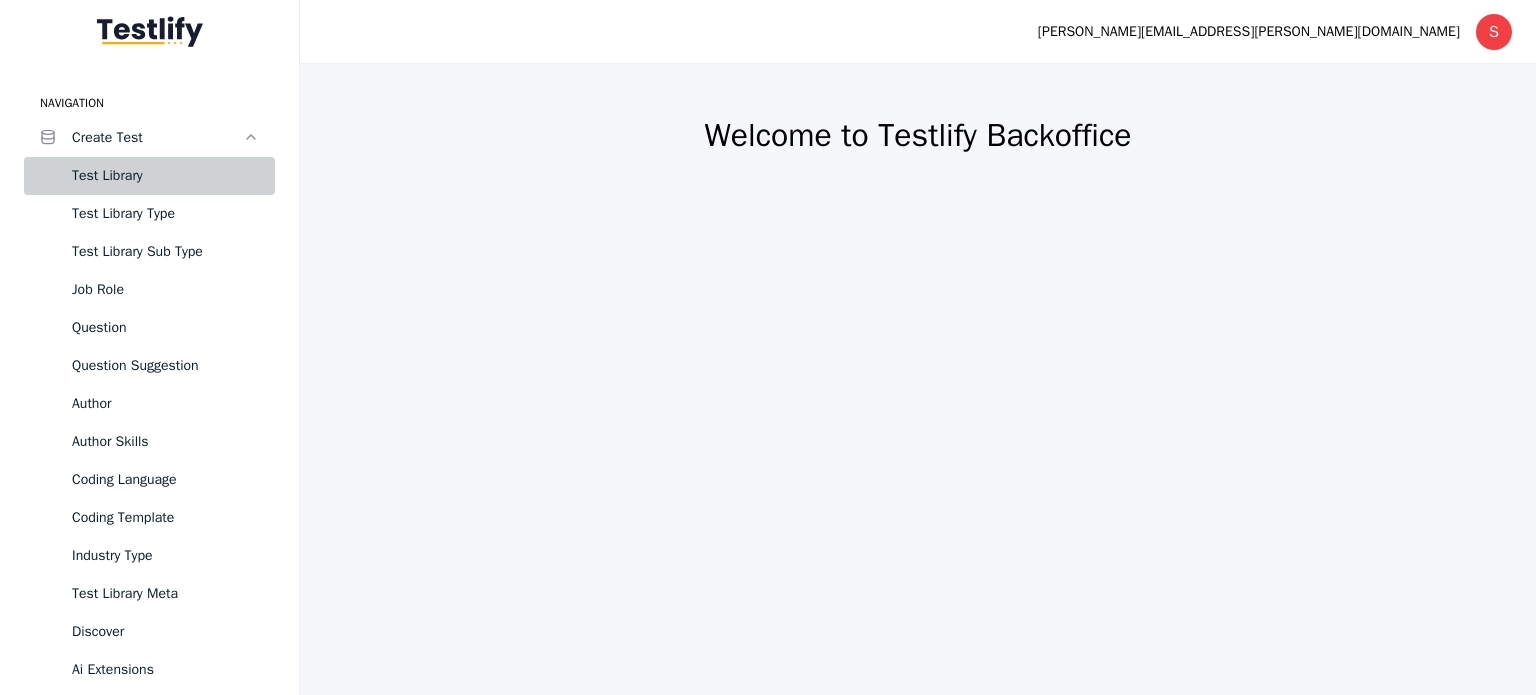 click on "Test Library" at bounding box center (165, 176) 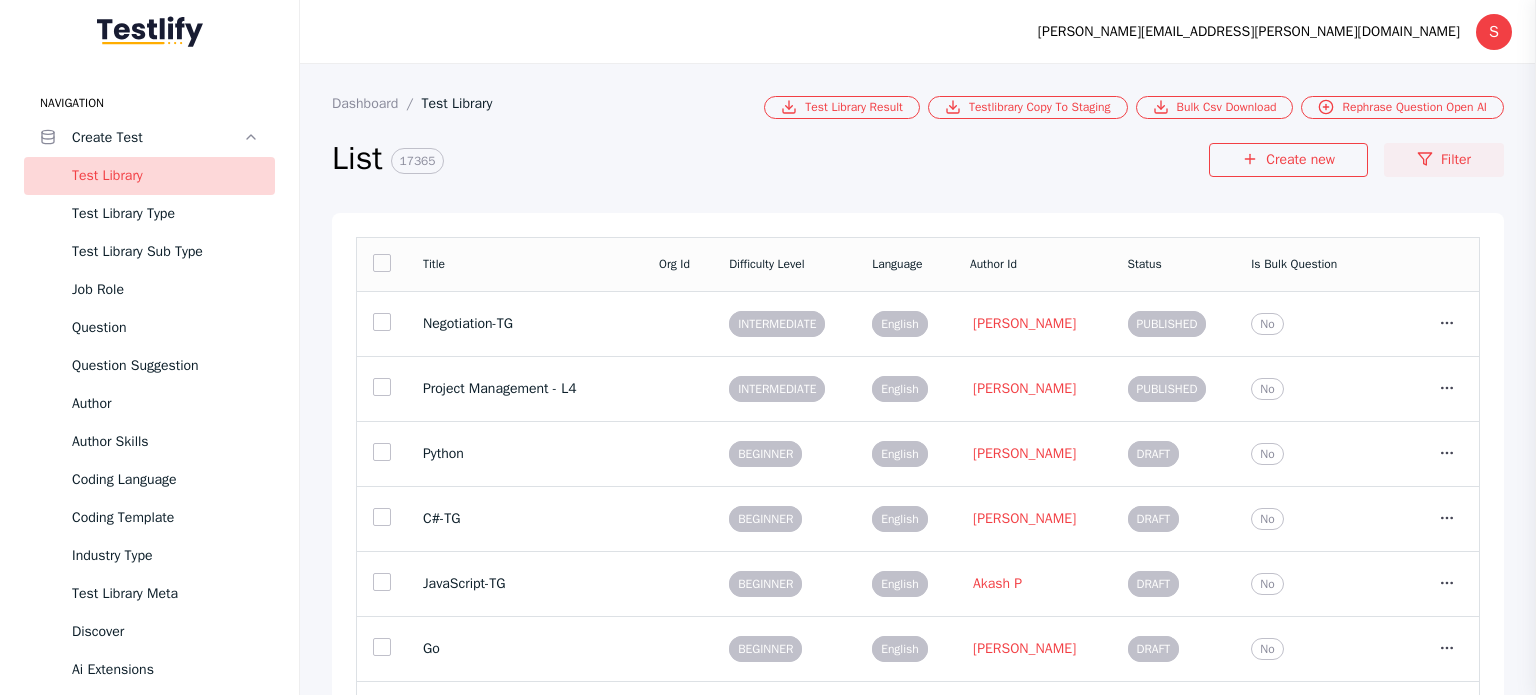 click on "Filter" at bounding box center (1444, 160) 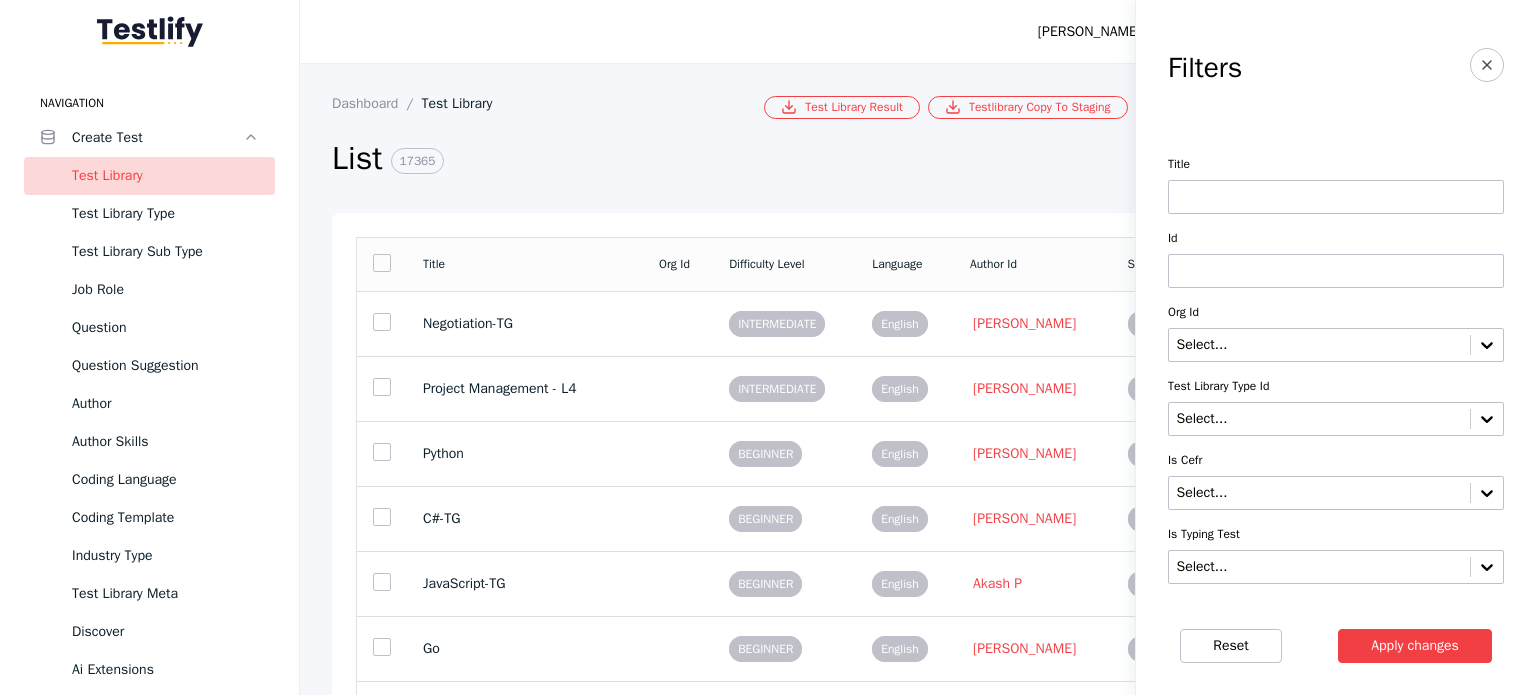 click at bounding box center [1336, 197] 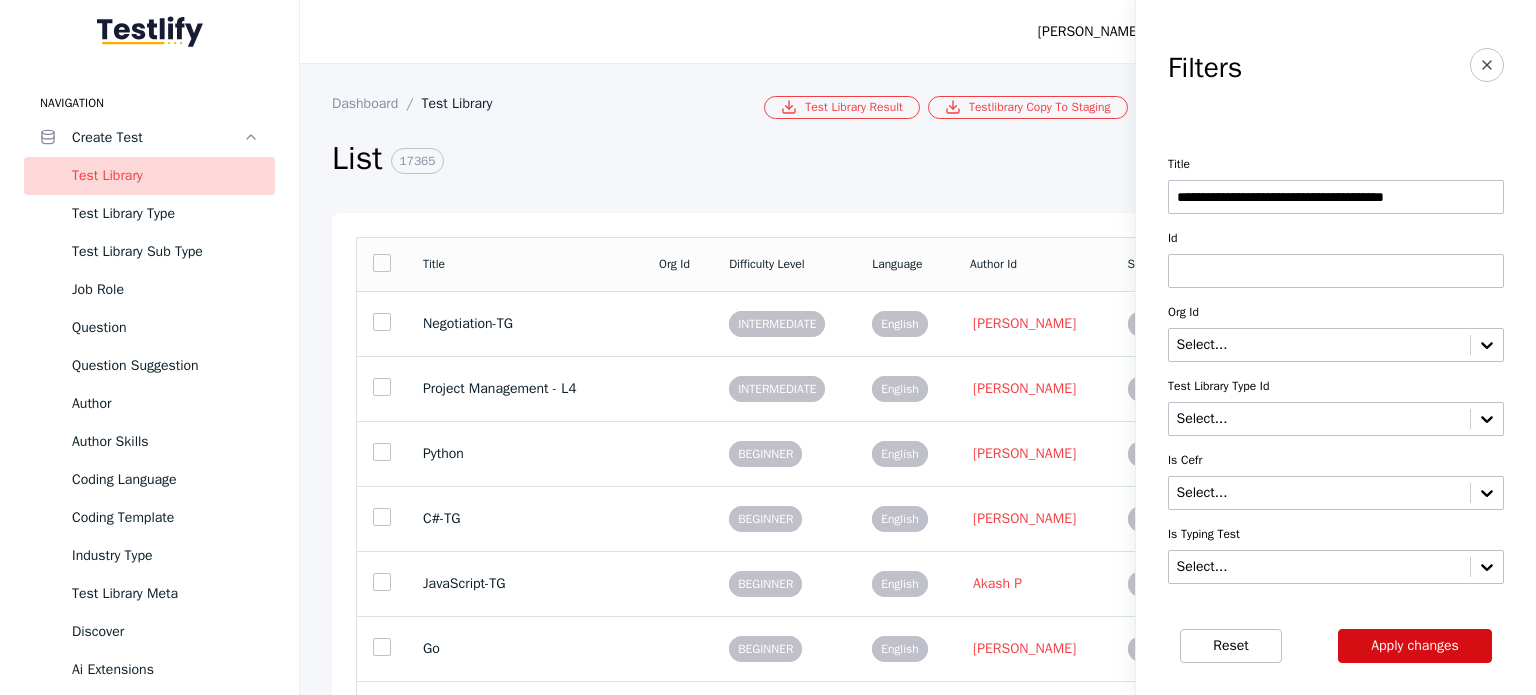 type on "**********" 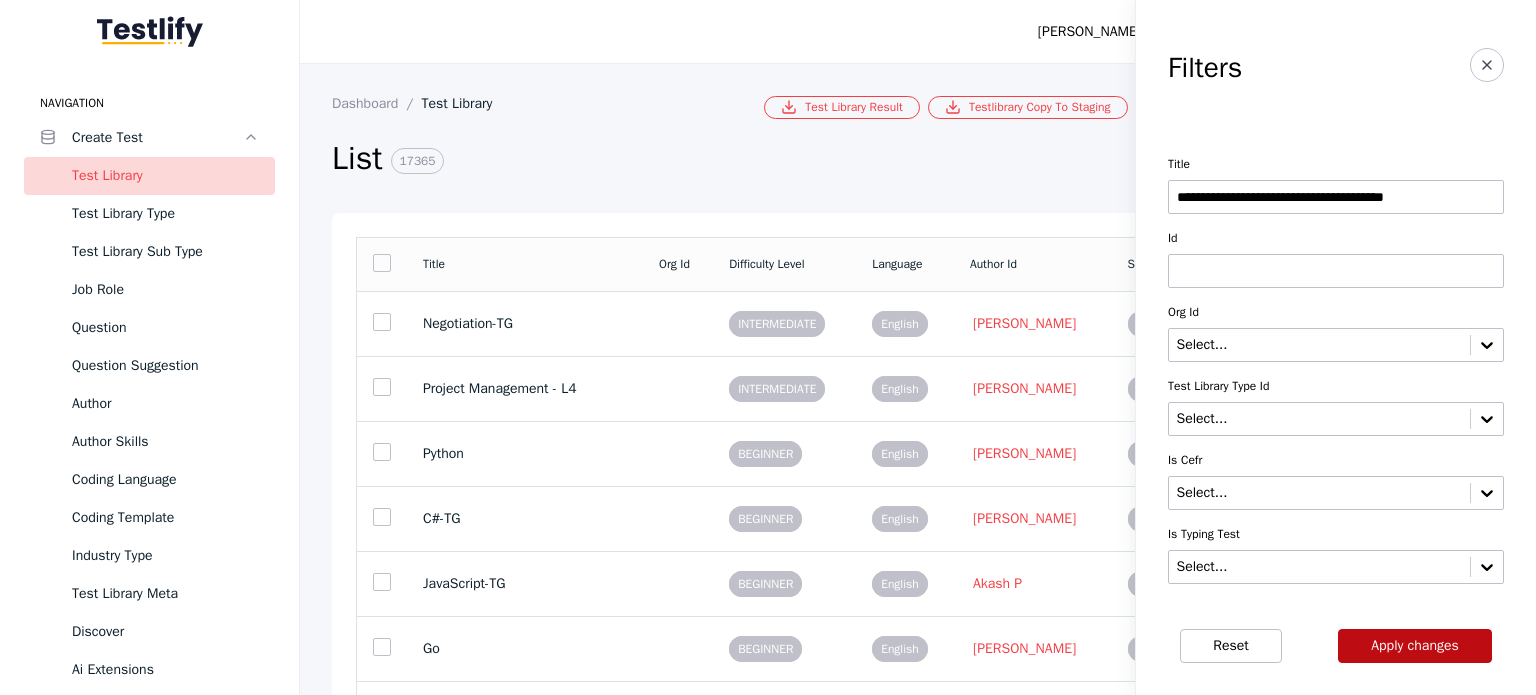 click on "Apply changes" at bounding box center [1415, 646] 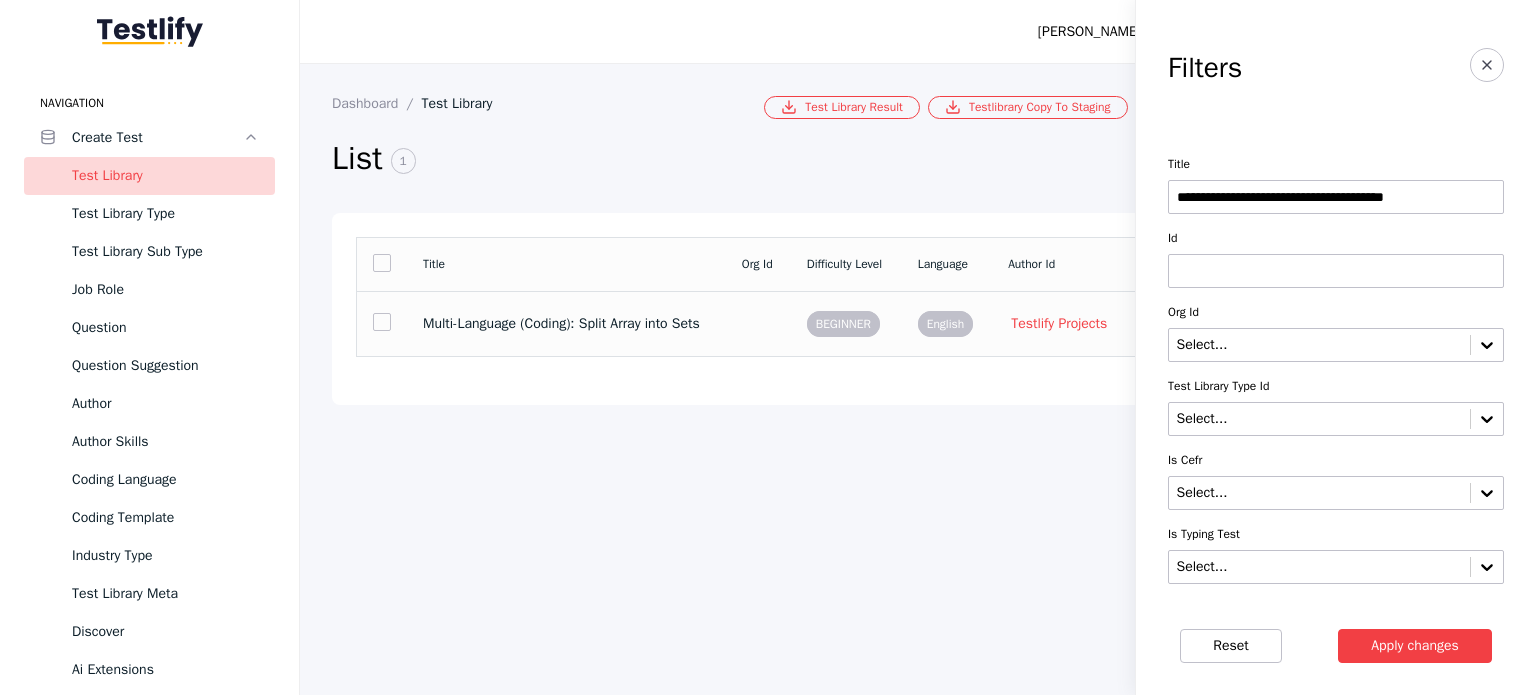 click on "Multi-Language (Coding): Split Array into Sets" at bounding box center (566, 323) 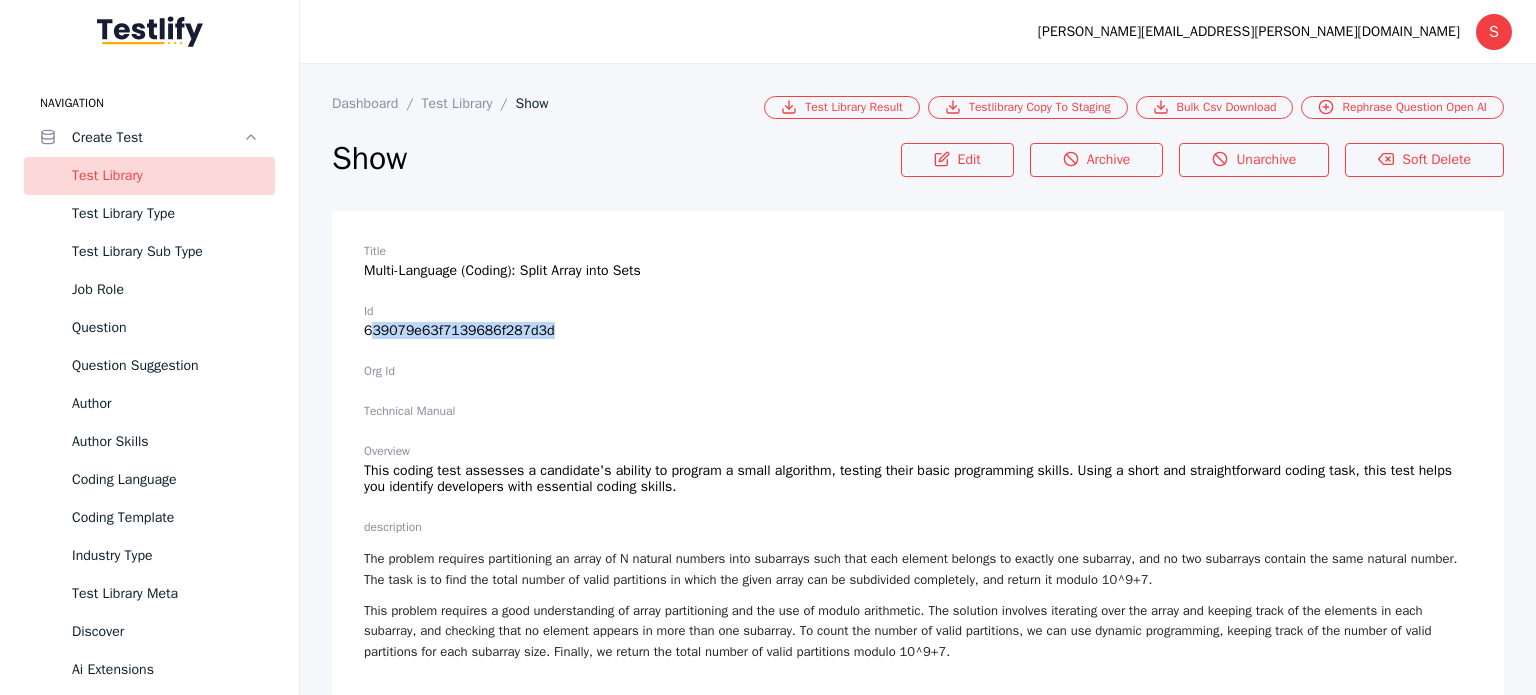 drag, startPoint x: 552, startPoint y: 326, endPoint x: 368, endPoint y: 334, distance: 184.17383 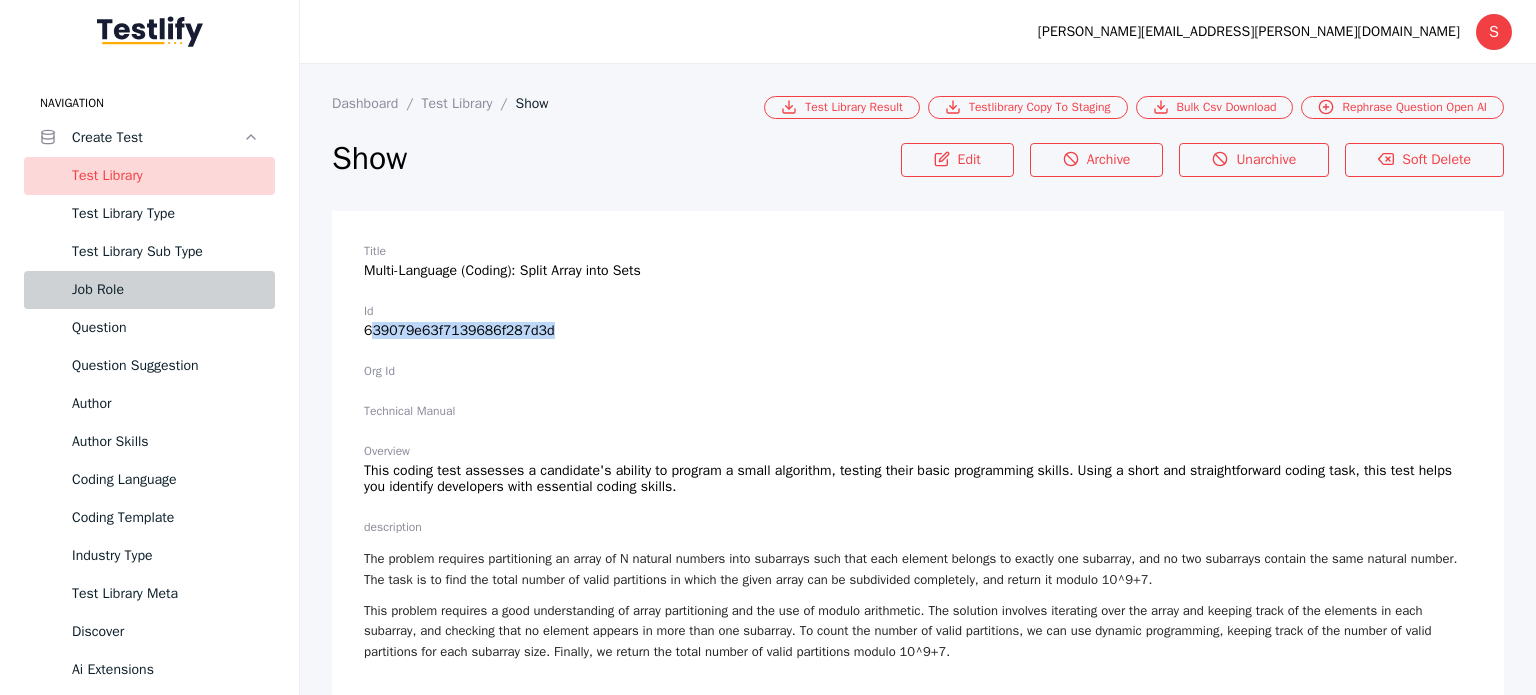 scroll, scrollTop: 0, scrollLeft: 0, axis: both 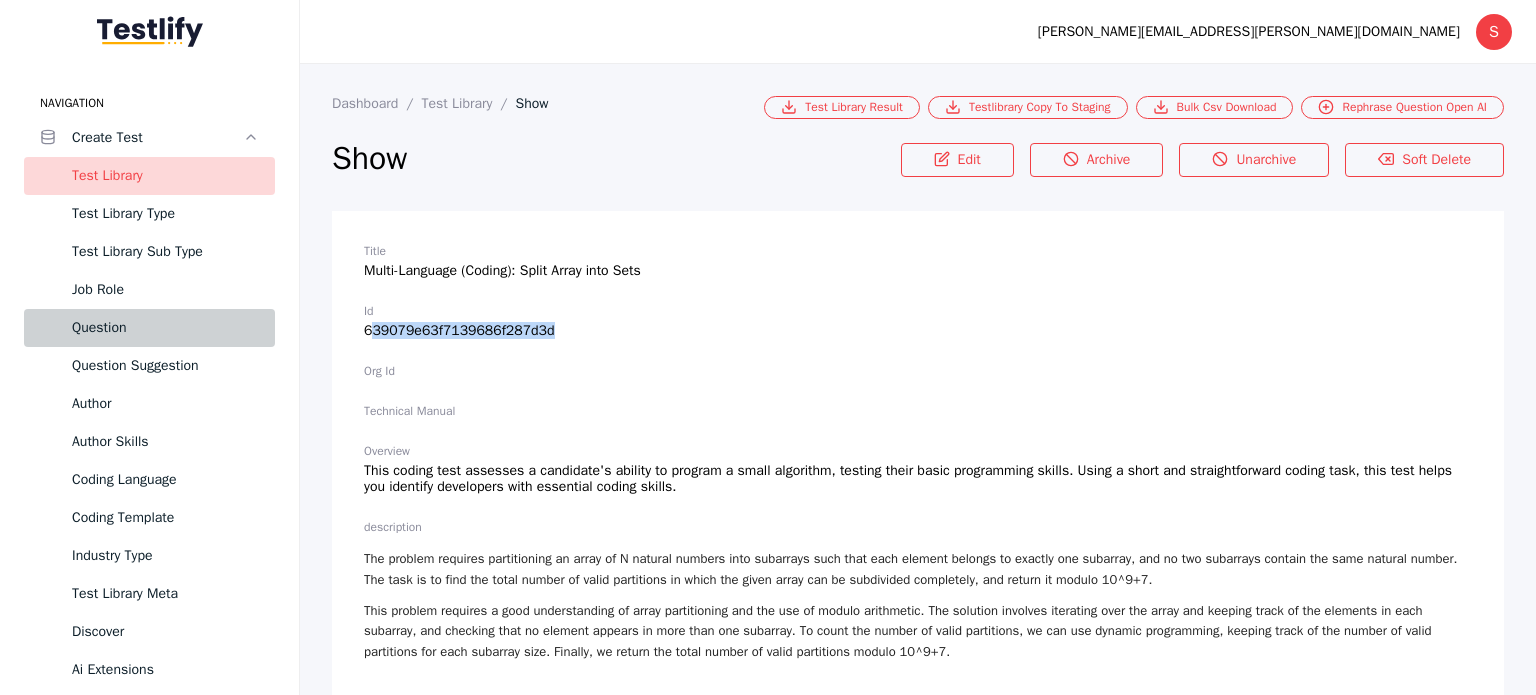 click on "Question" at bounding box center (165, 328) 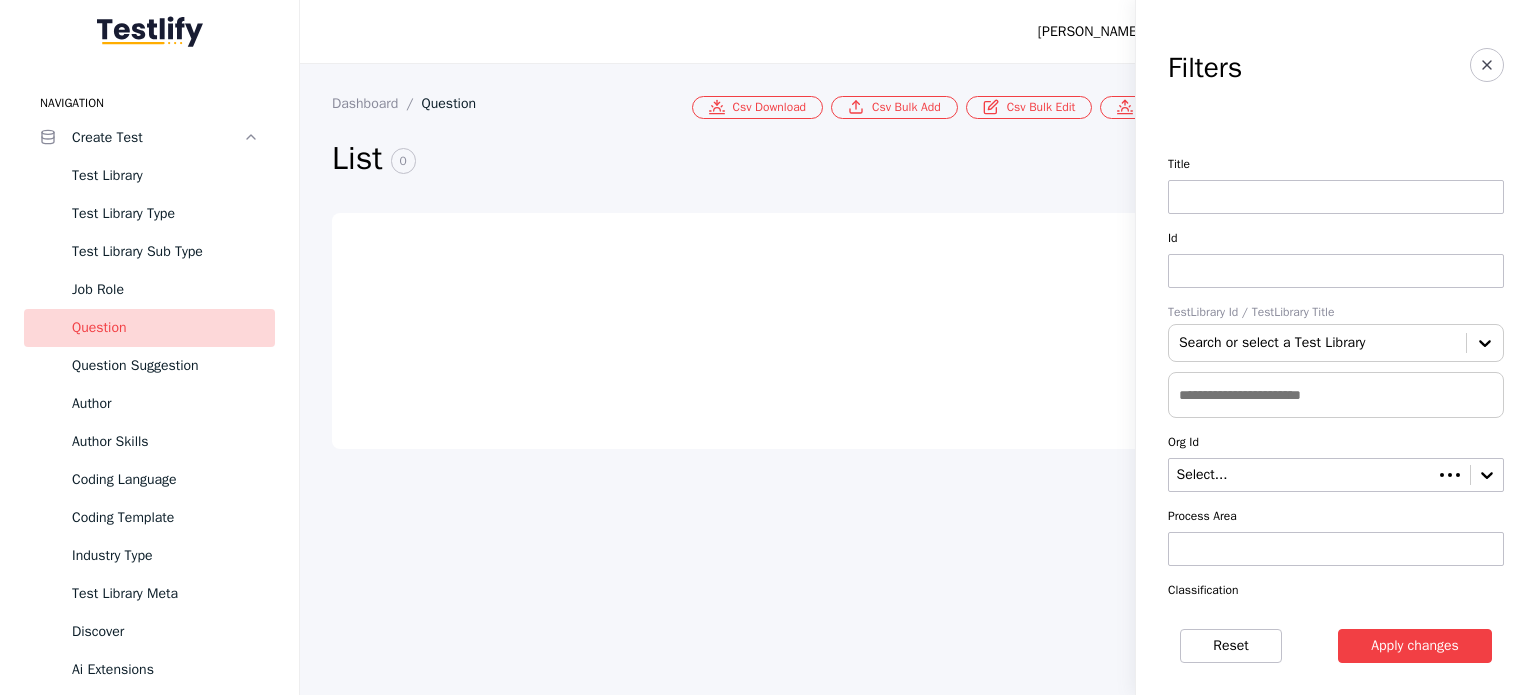 scroll, scrollTop: 0, scrollLeft: 0, axis: both 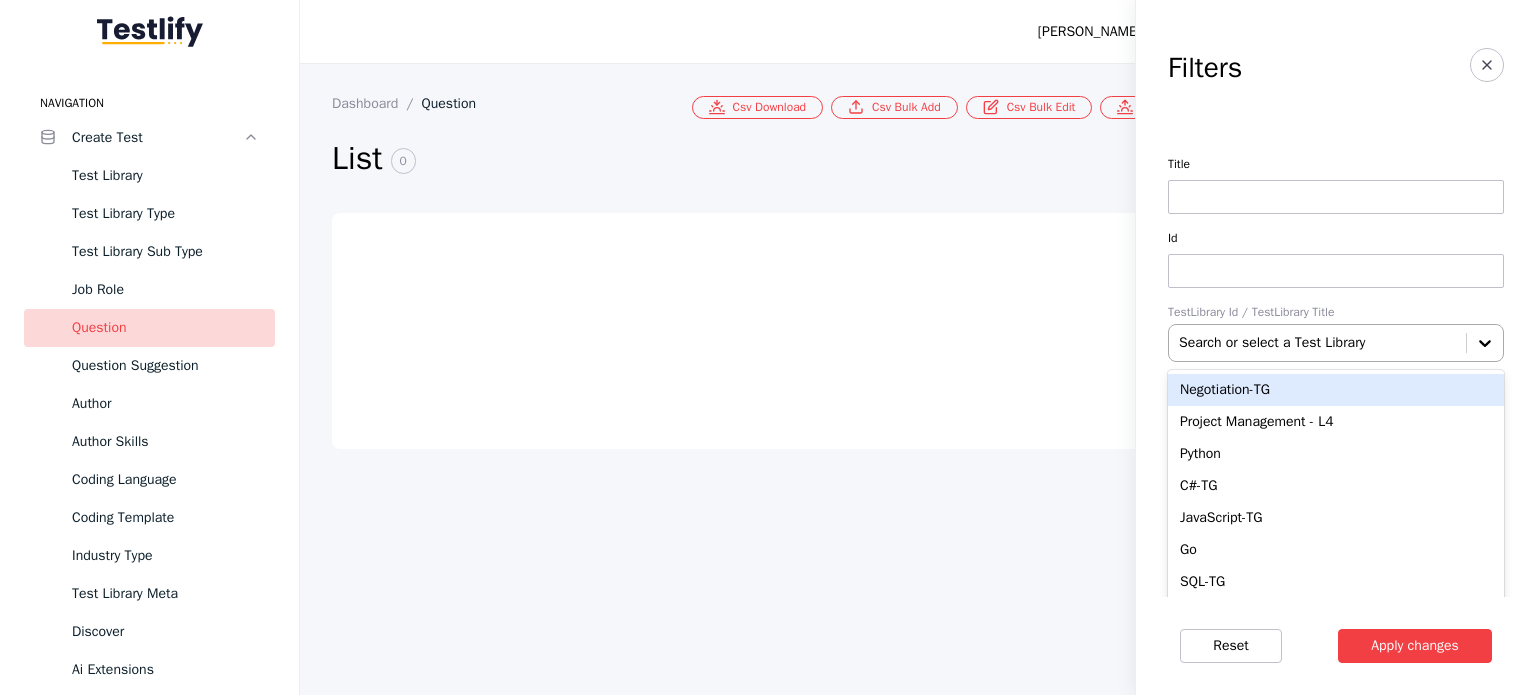 click on "Search or select a Test Library" at bounding box center (1317, 343) 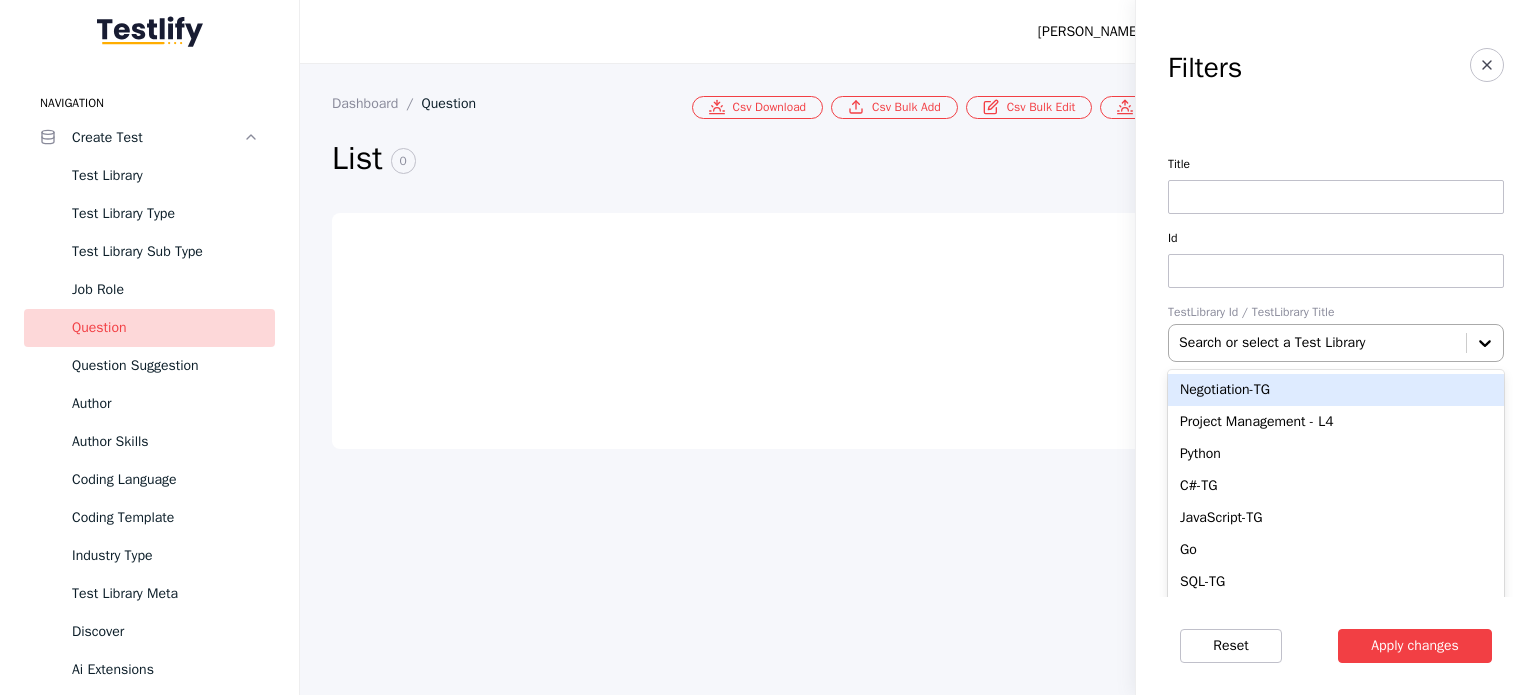 paste on "**********" 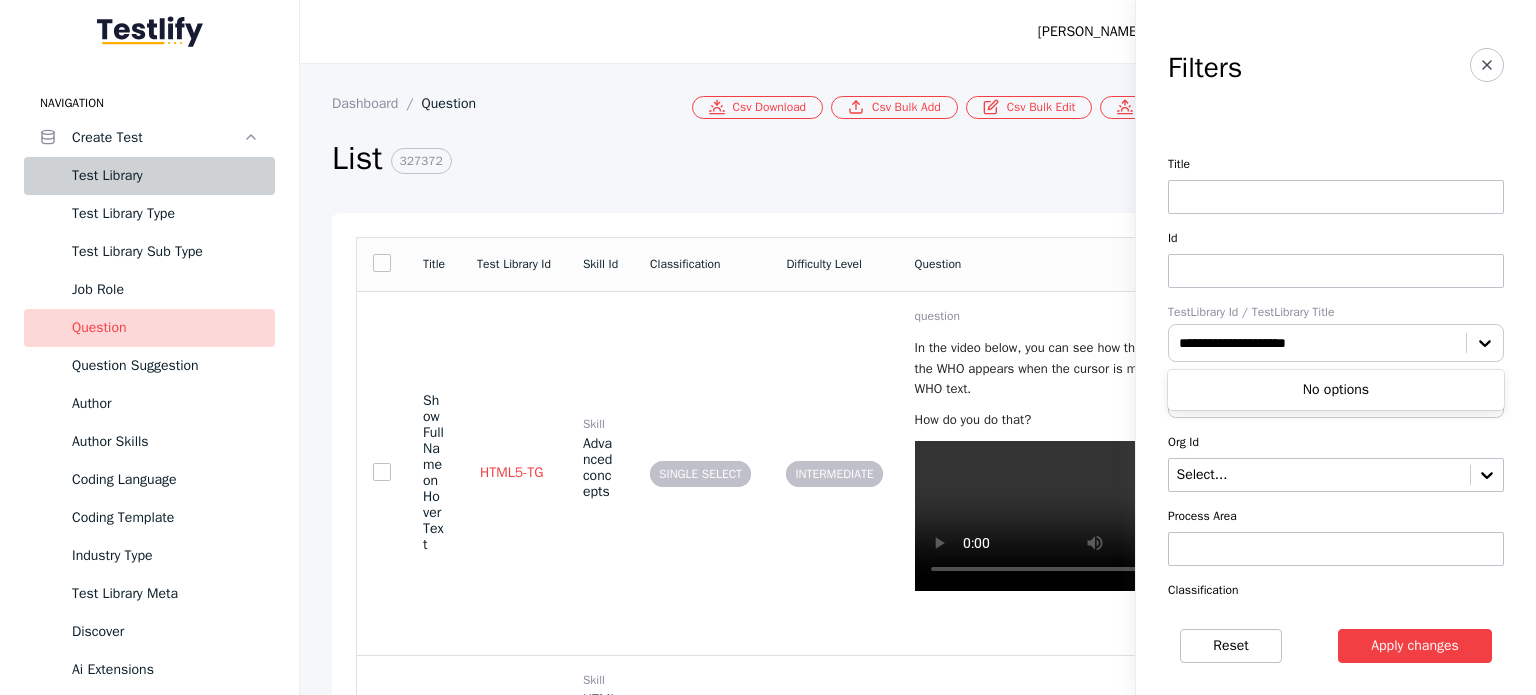 type on "**********" 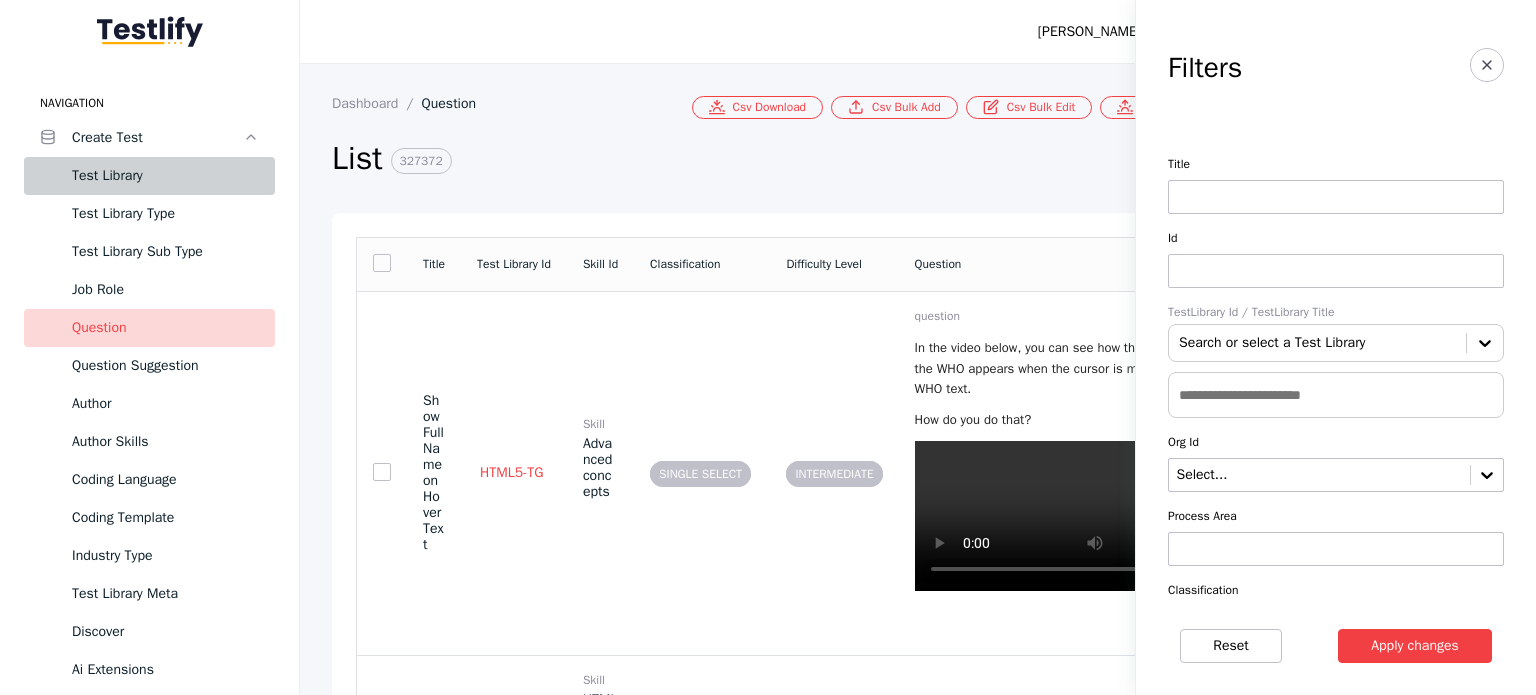 click on "Test Library" at bounding box center (165, 176) 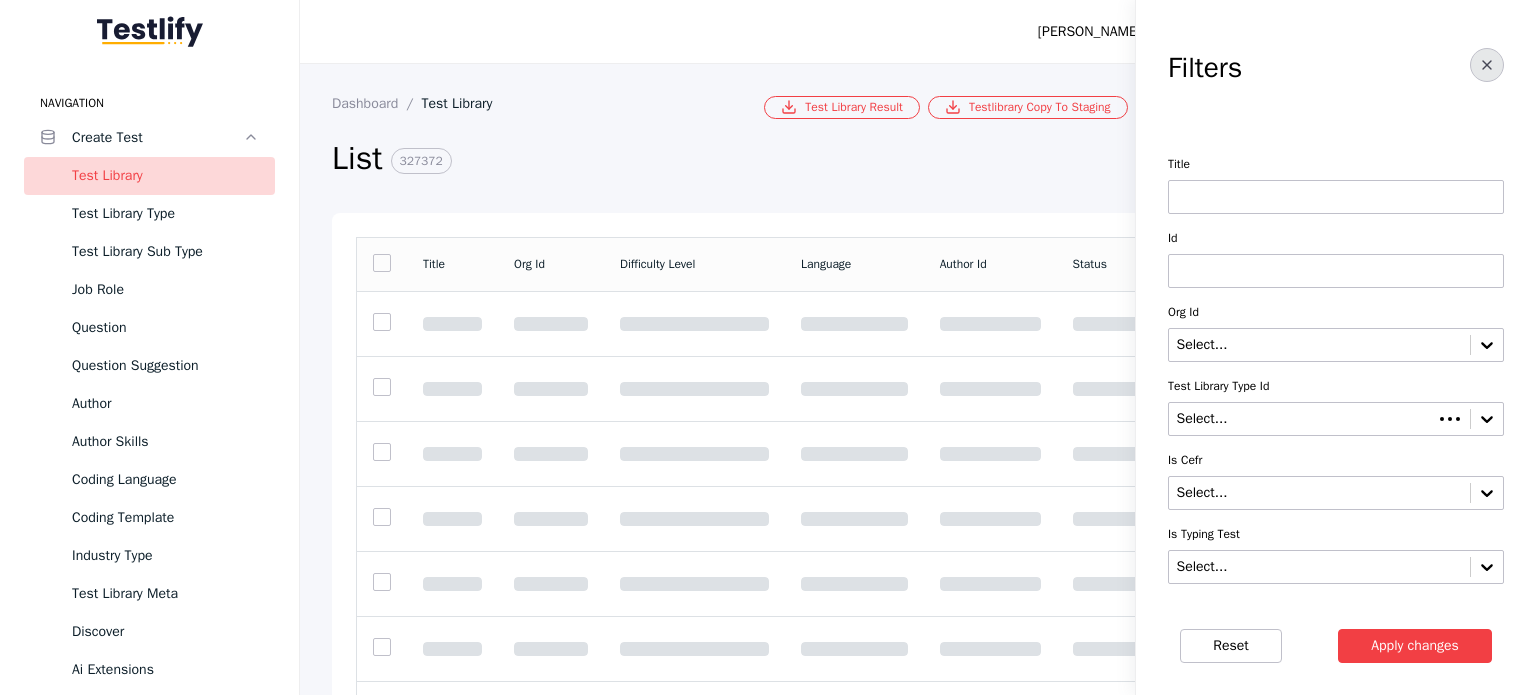 click 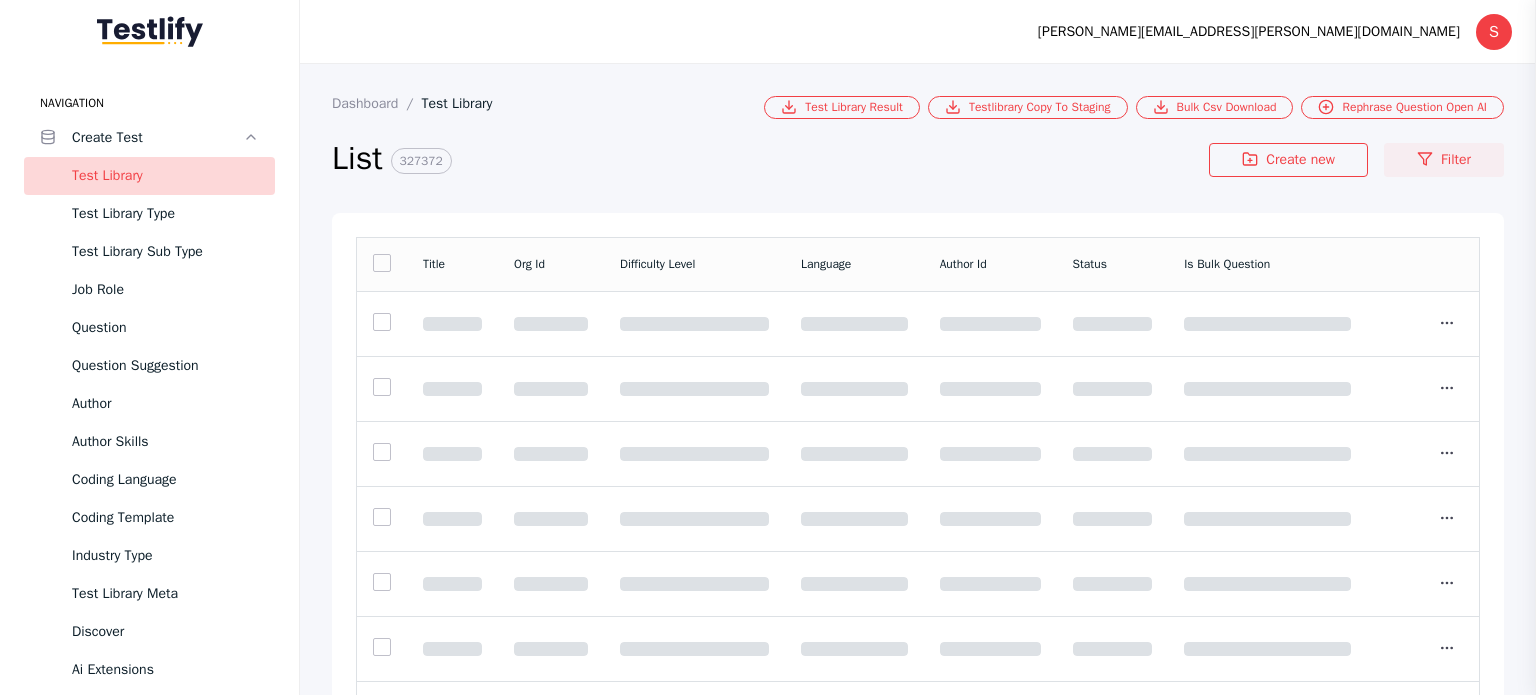click on "Filter" at bounding box center [1444, 160] 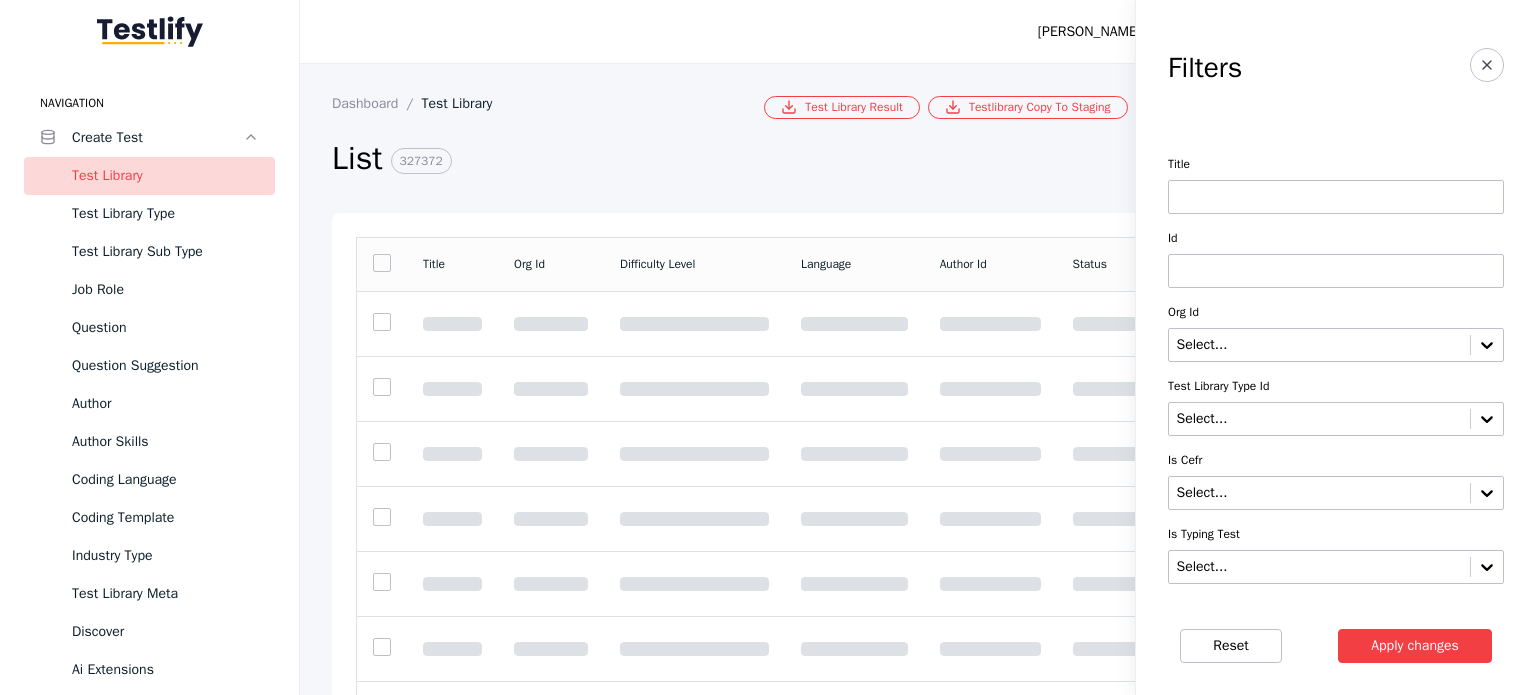 click at bounding box center (1336, 197) 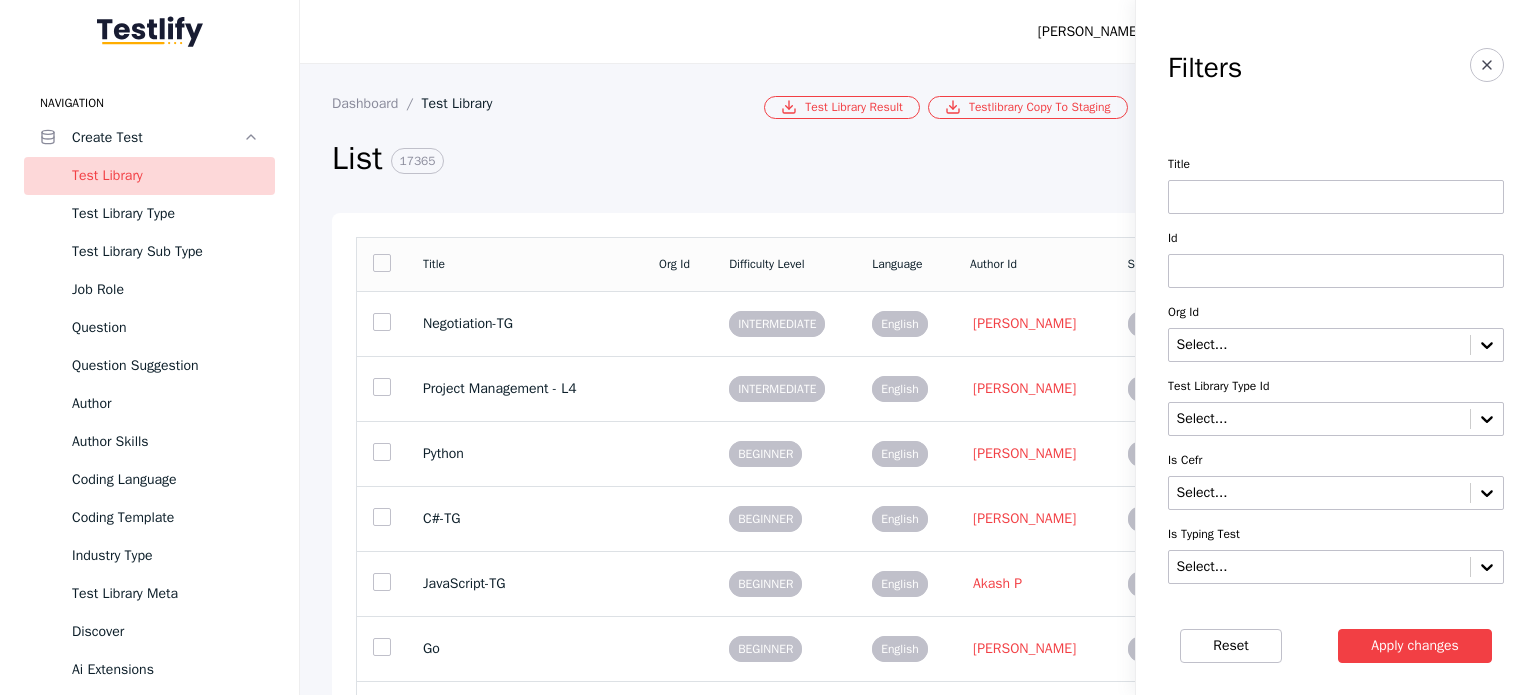 paste on "**********" 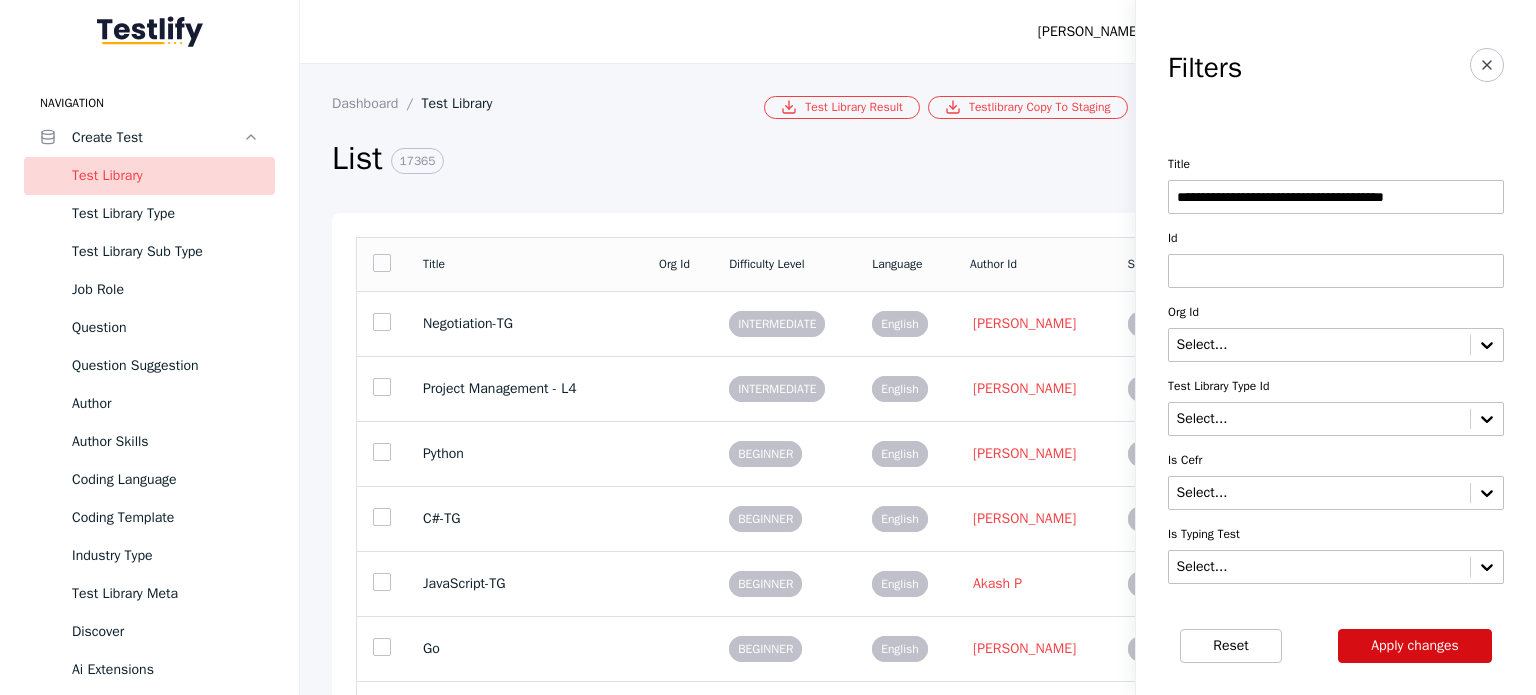 type on "**********" 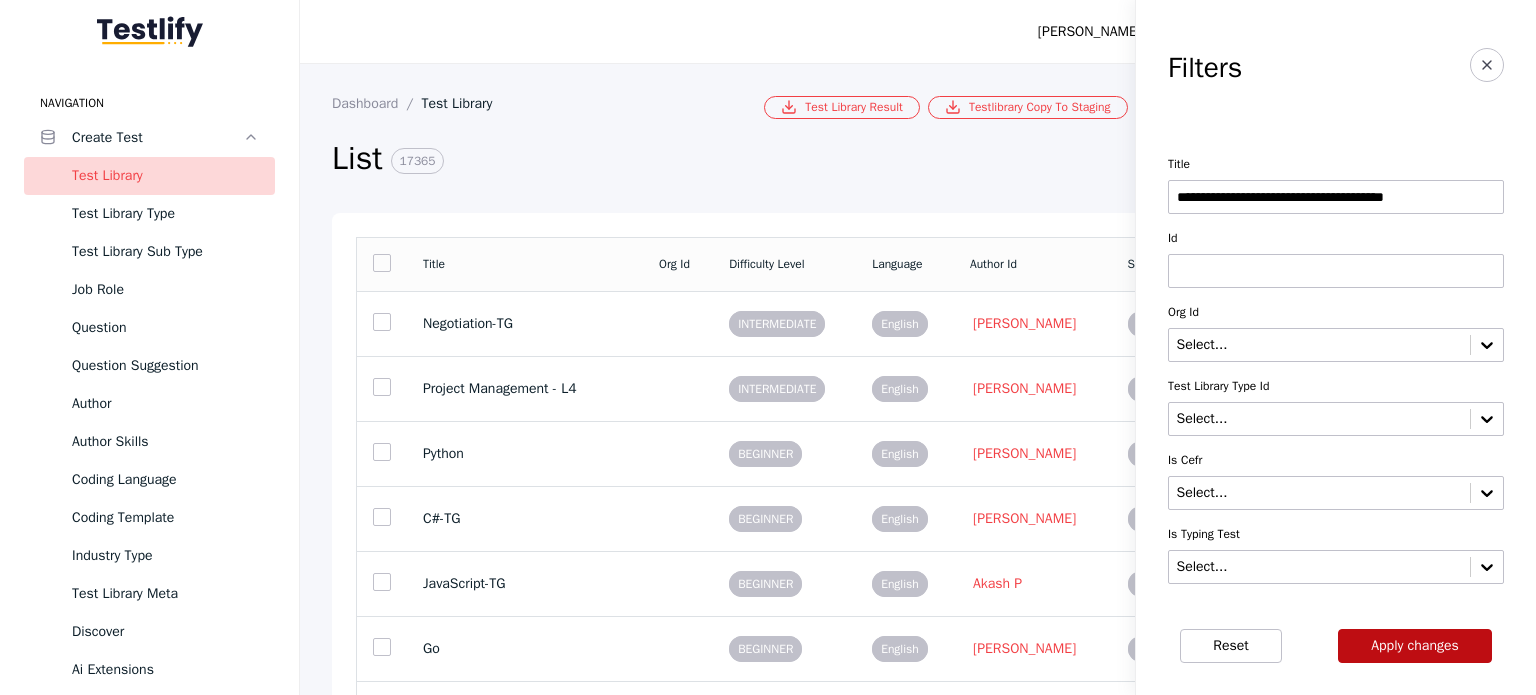 click on "Apply changes" at bounding box center (1415, 646) 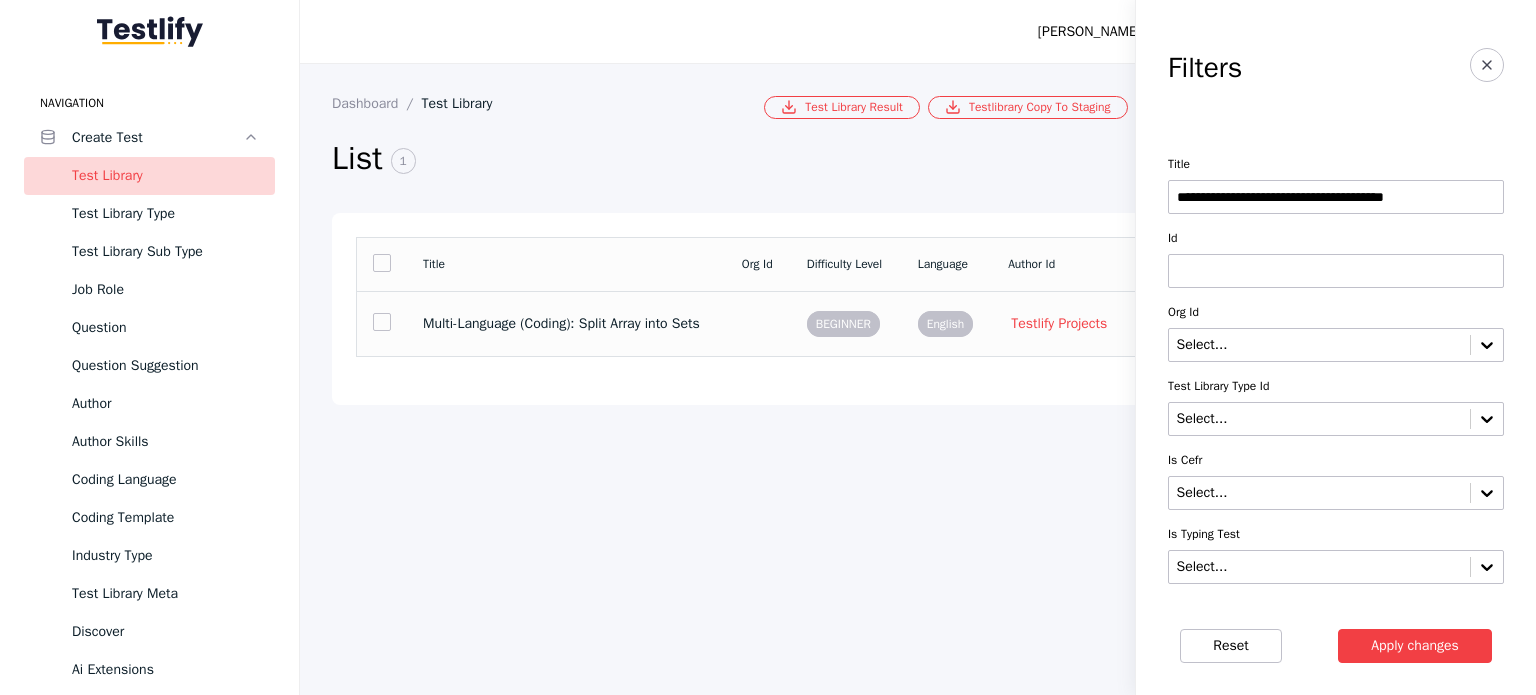 click at bounding box center (758, 323) 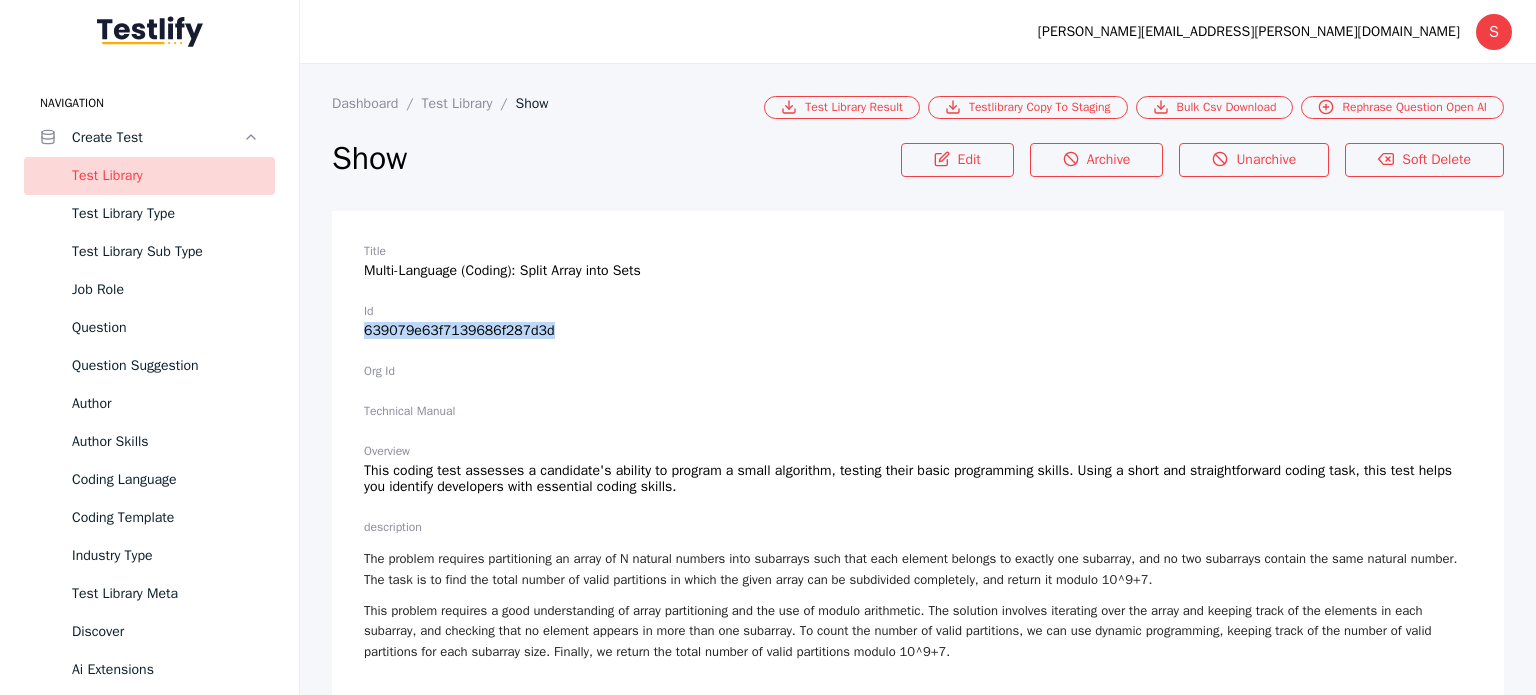 drag, startPoint x: 548, startPoint y: 322, endPoint x: 359, endPoint y: 328, distance: 189.09521 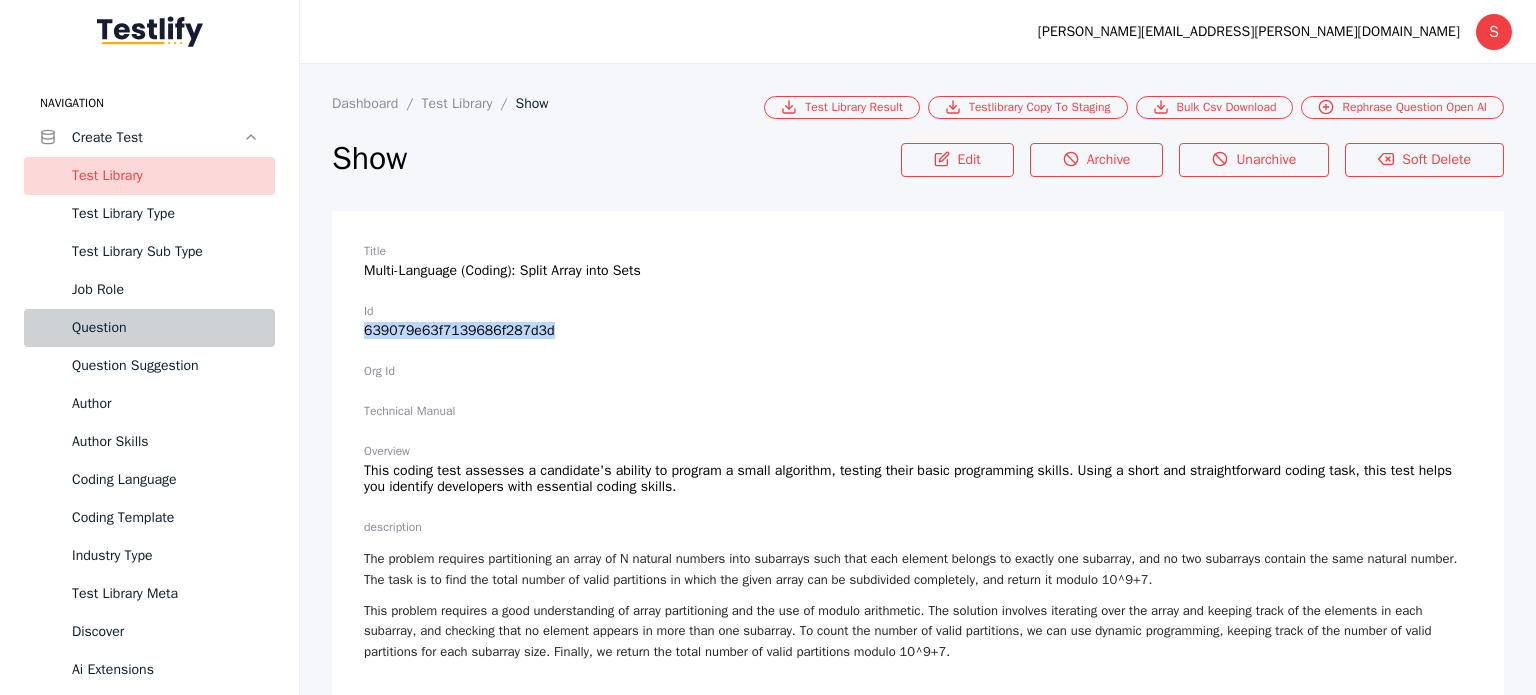 click on "Question" at bounding box center (165, 328) 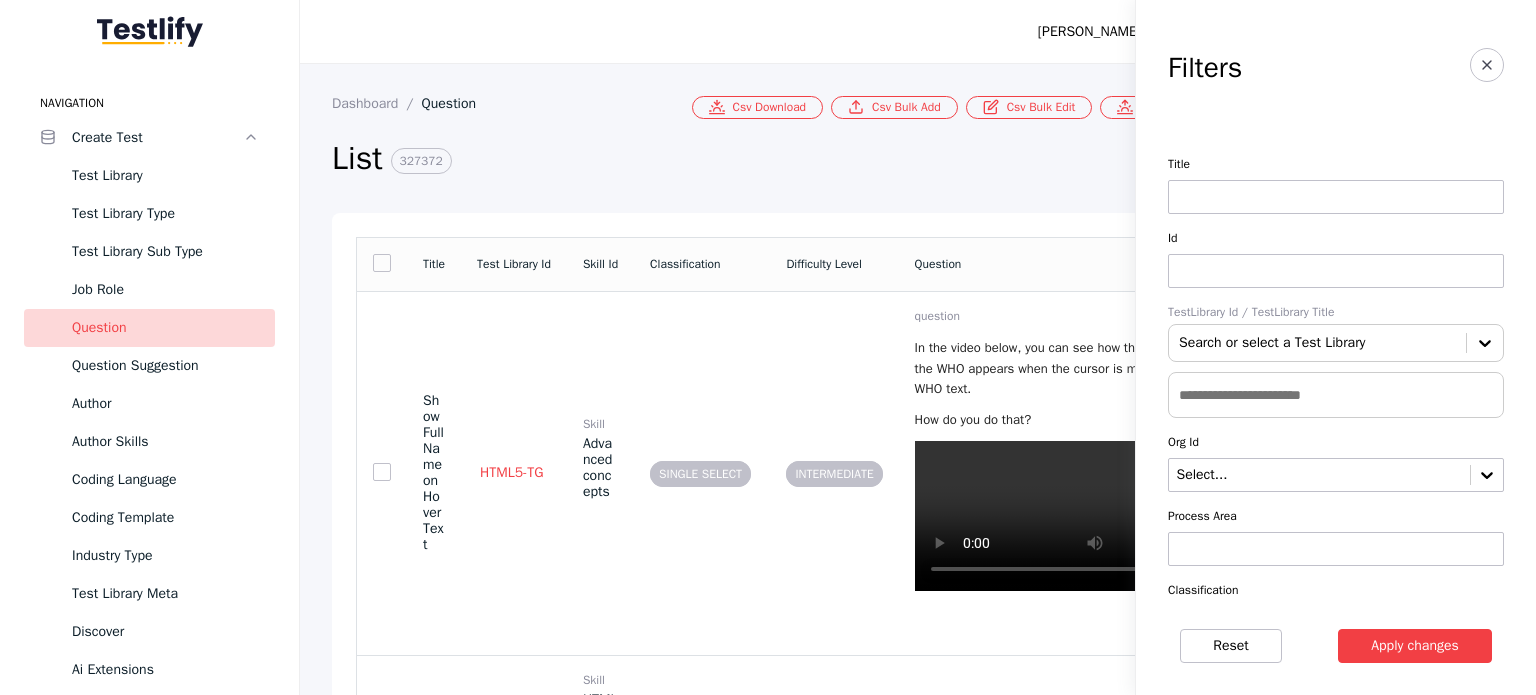 click at bounding box center (1336, 395) 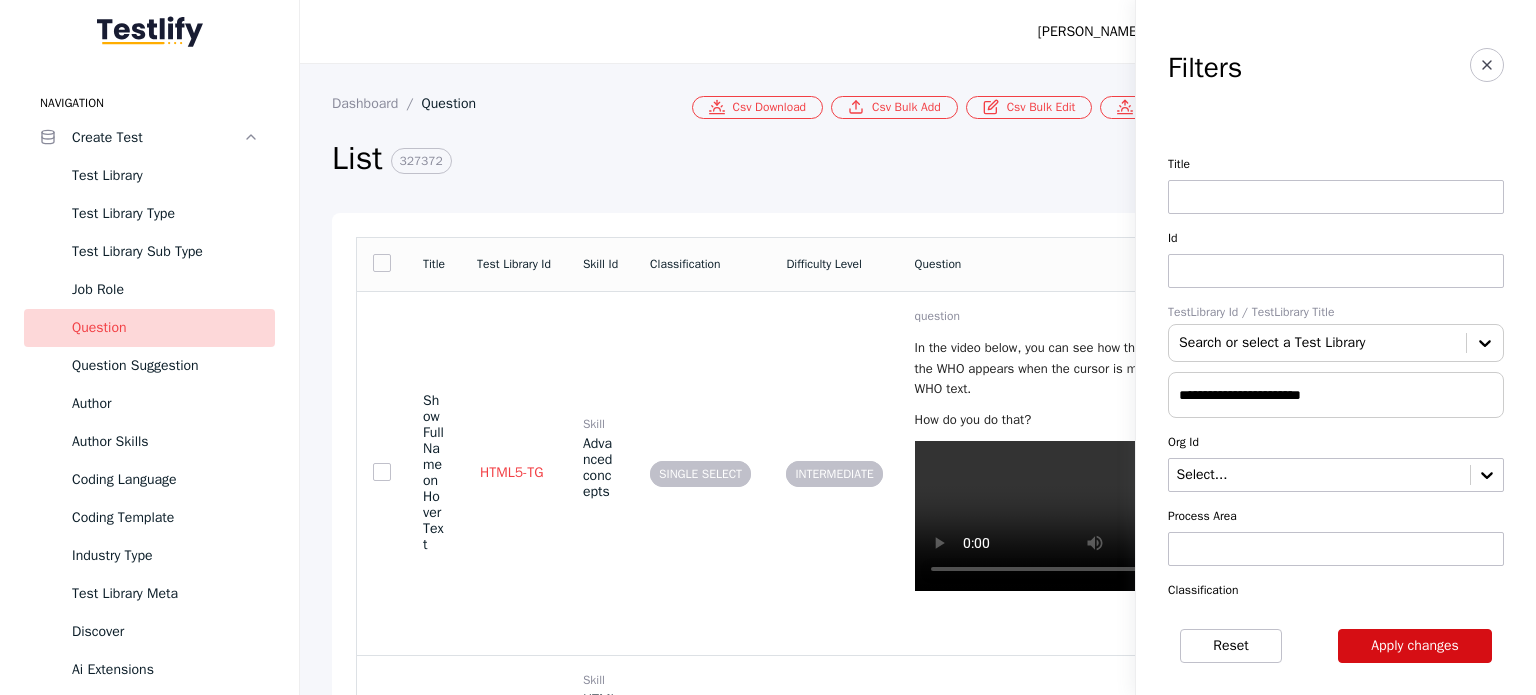 type on "**********" 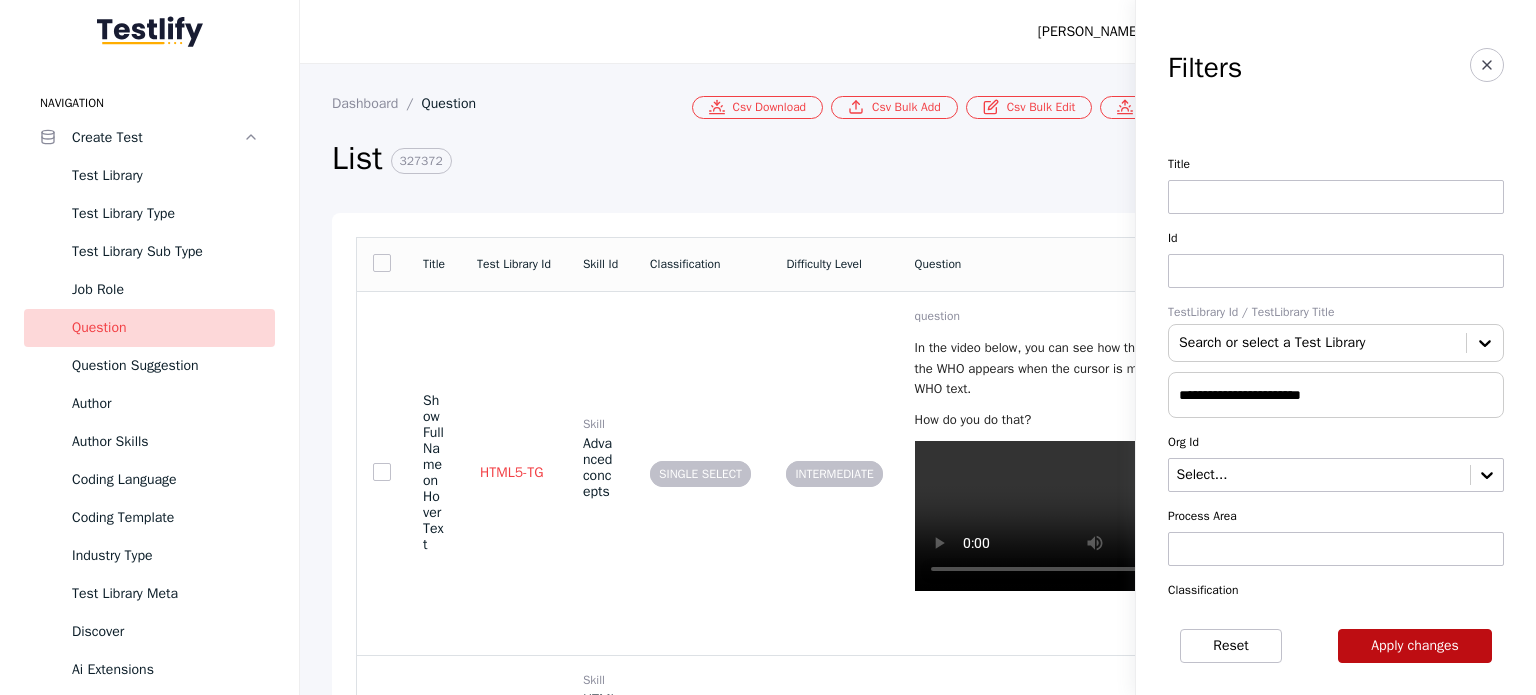 click on "Apply changes" at bounding box center [1415, 646] 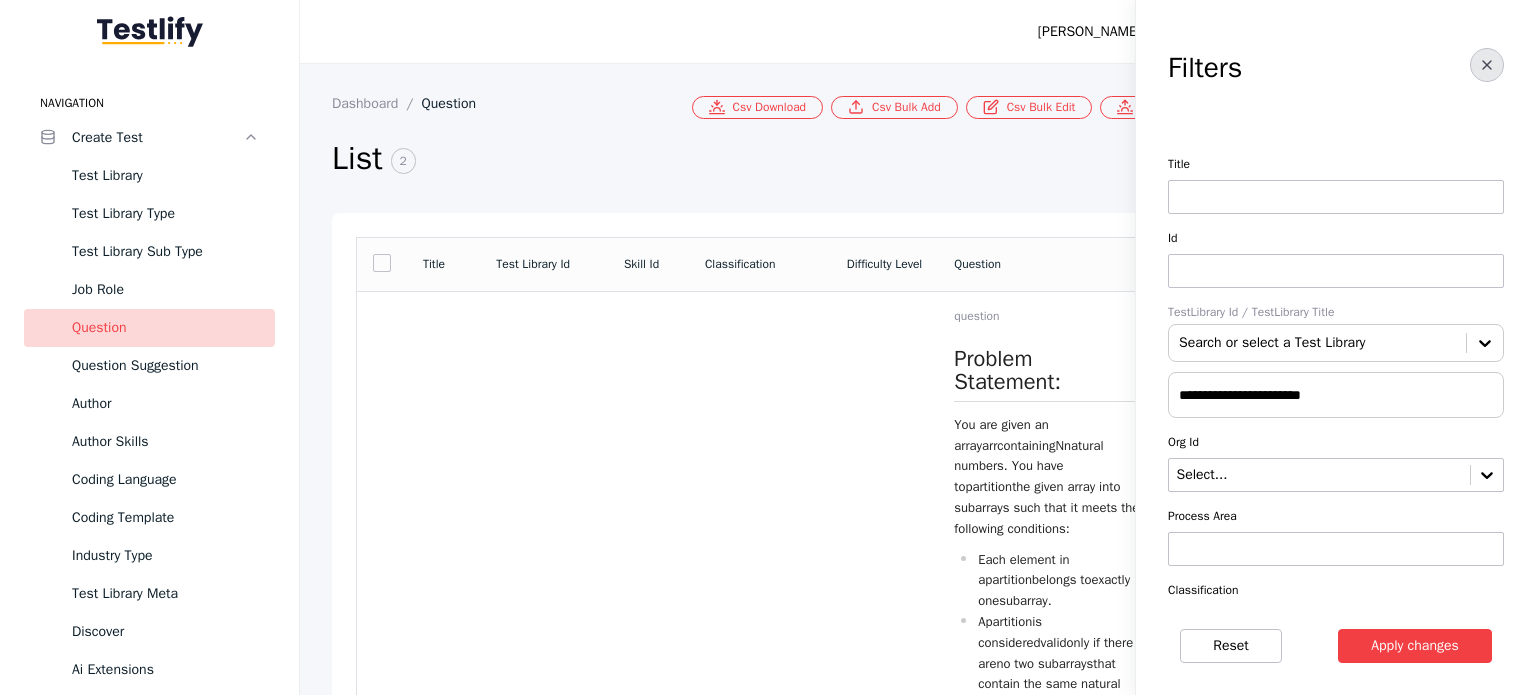click 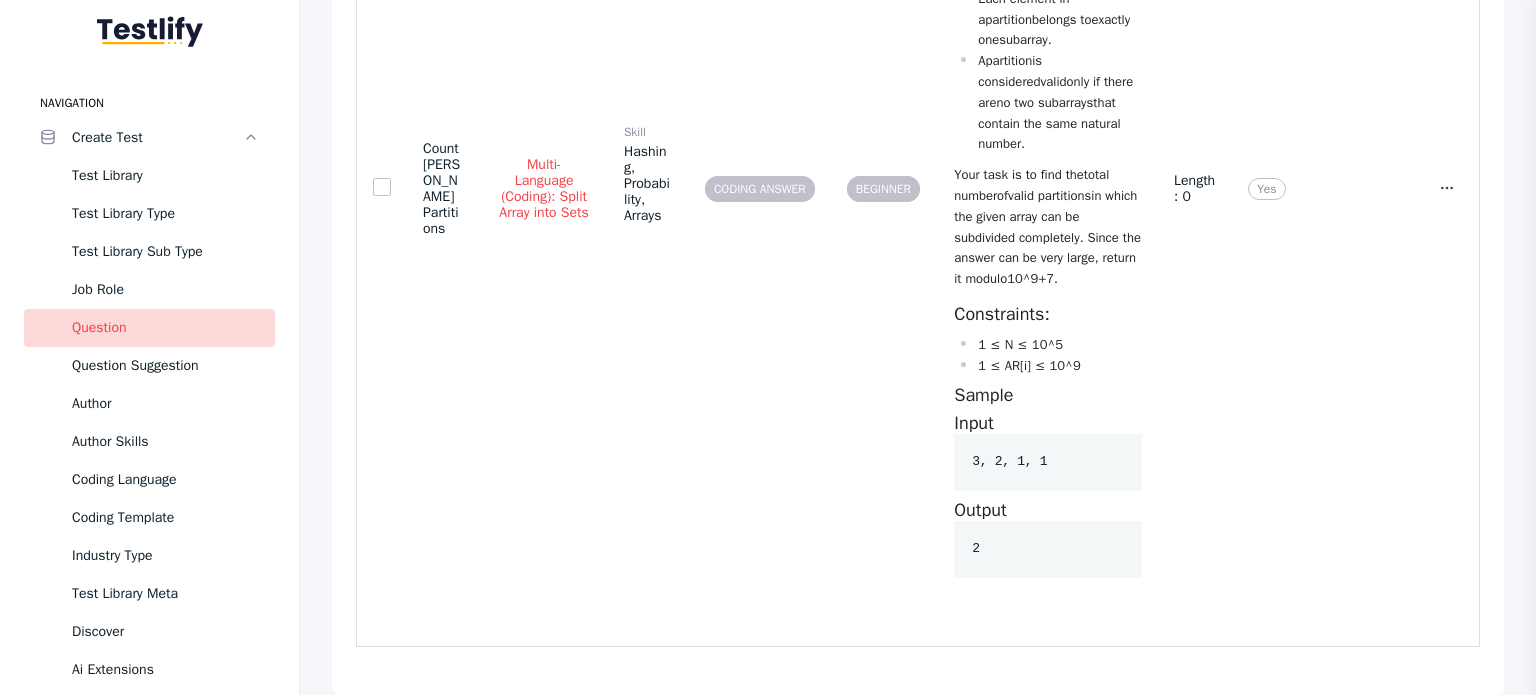 scroll, scrollTop: 1971, scrollLeft: 0, axis: vertical 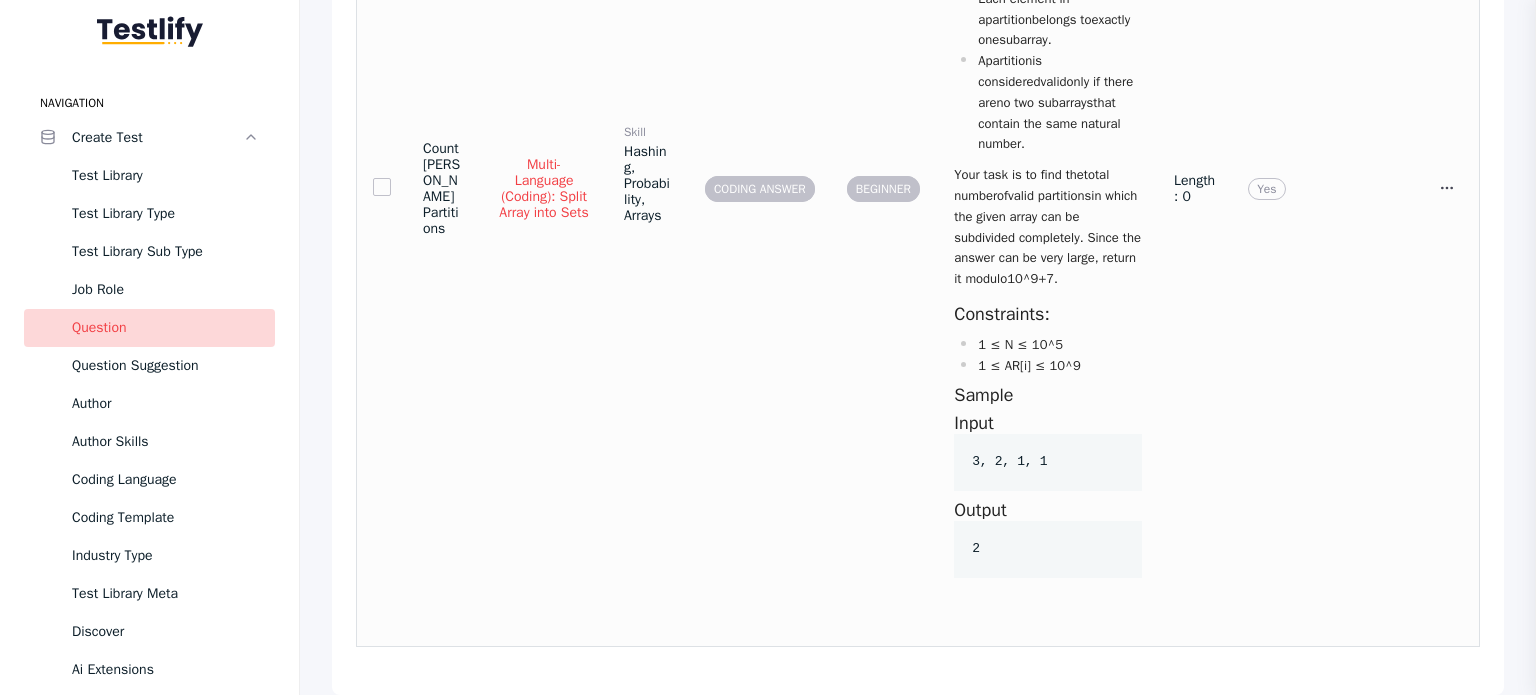 click on "Length: 0" at bounding box center (1195, 189) 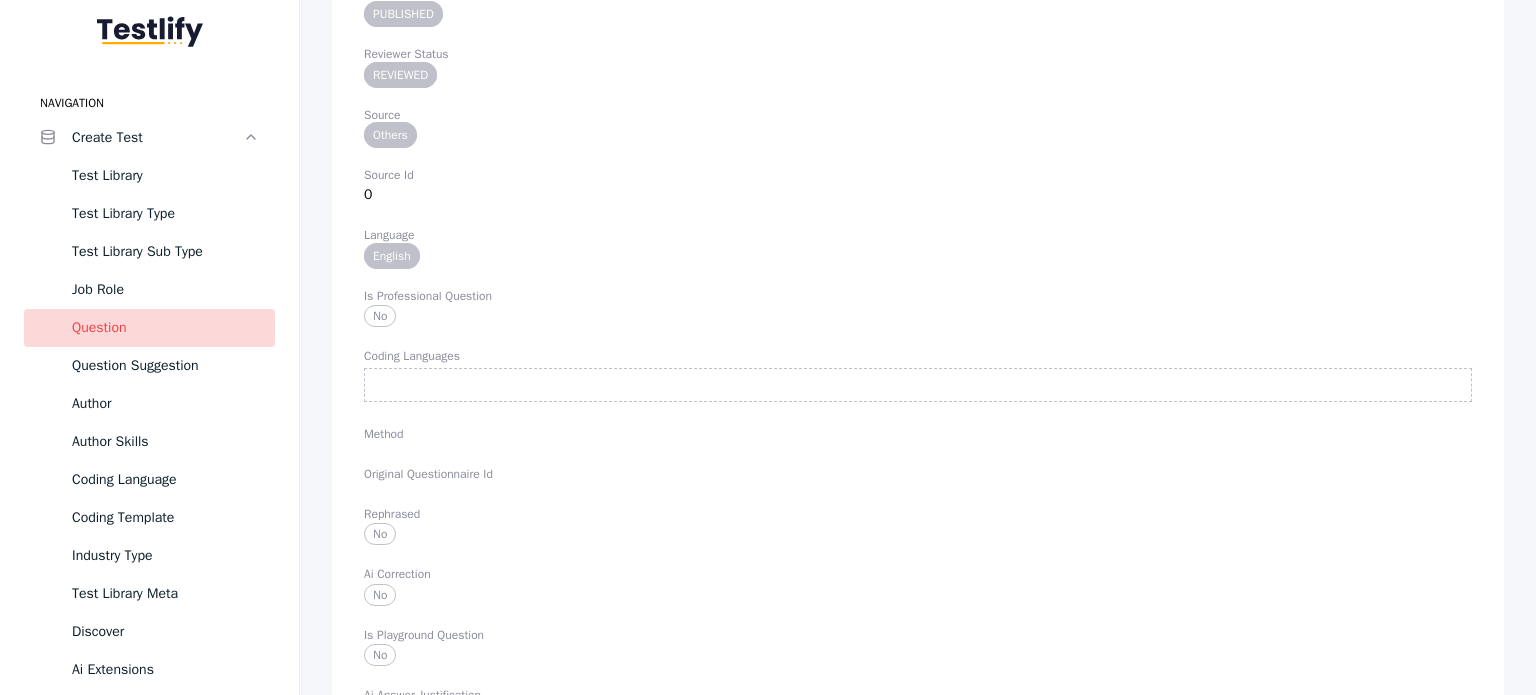 scroll, scrollTop: 4071, scrollLeft: 0, axis: vertical 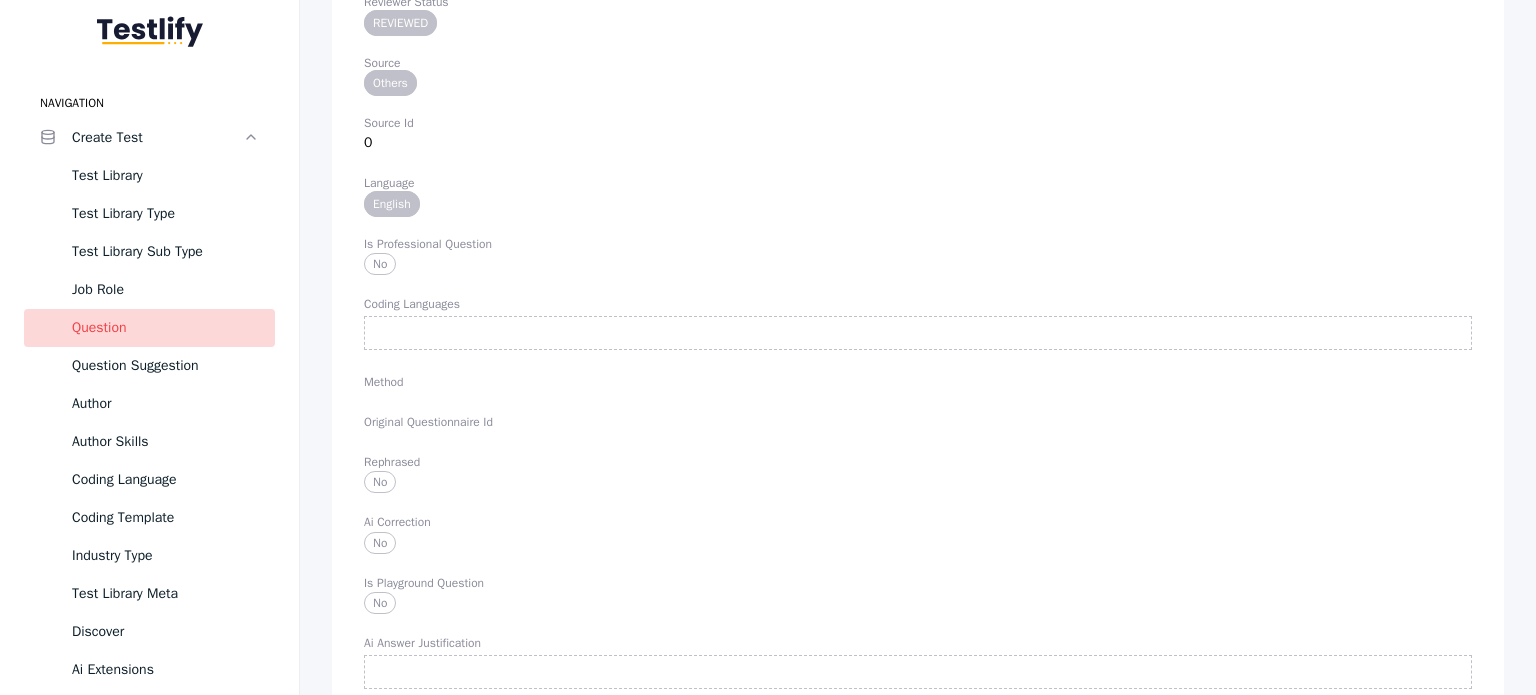click at bounding box center [918, 333] 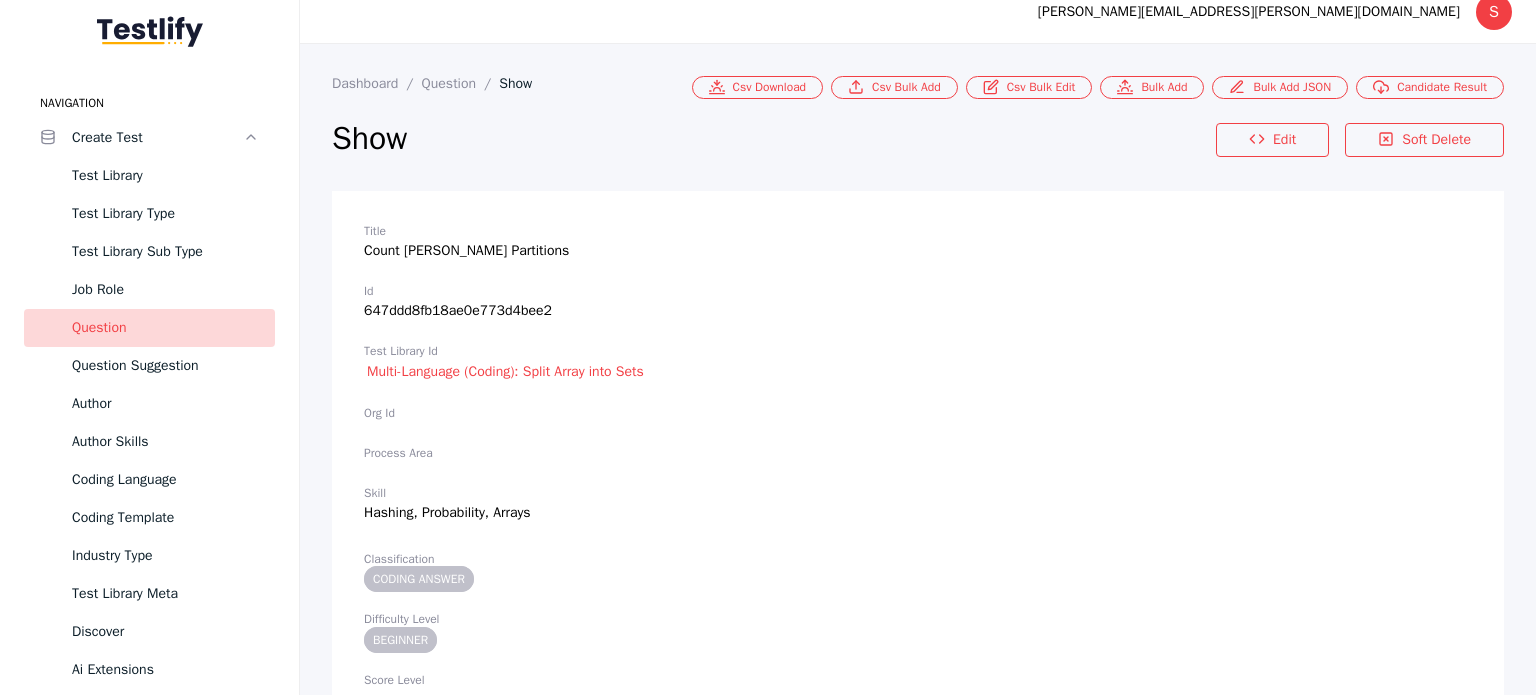 scroll, scrollTop: 0, scrollLeft: 0, axis: both 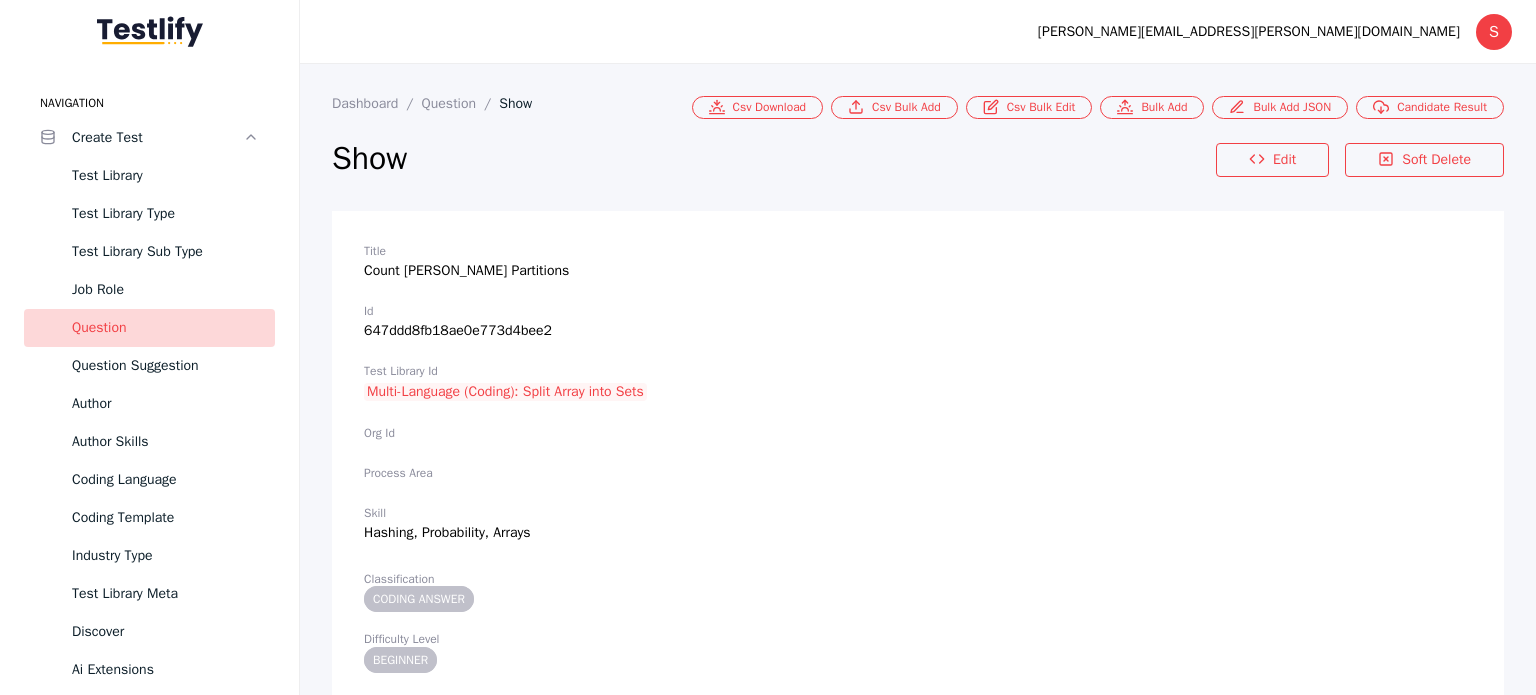 drag, startPoint x: 675, startPoint y: 401, endPoint x: 364, endPoint y: 397, distance: 311.02573 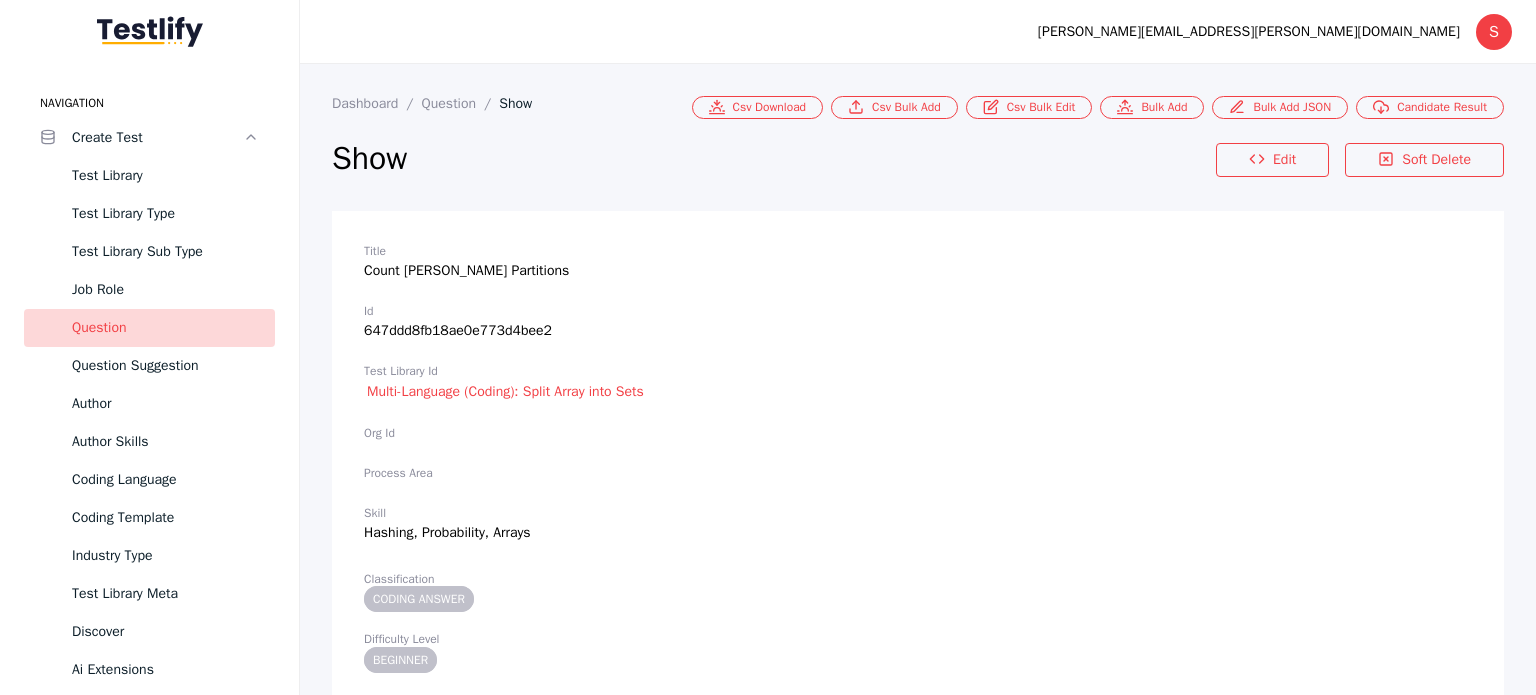 drag, startPoint x: 343, startPoint y: 393, endPoint x: 660, endPoint y: 395, distance: 317.00632 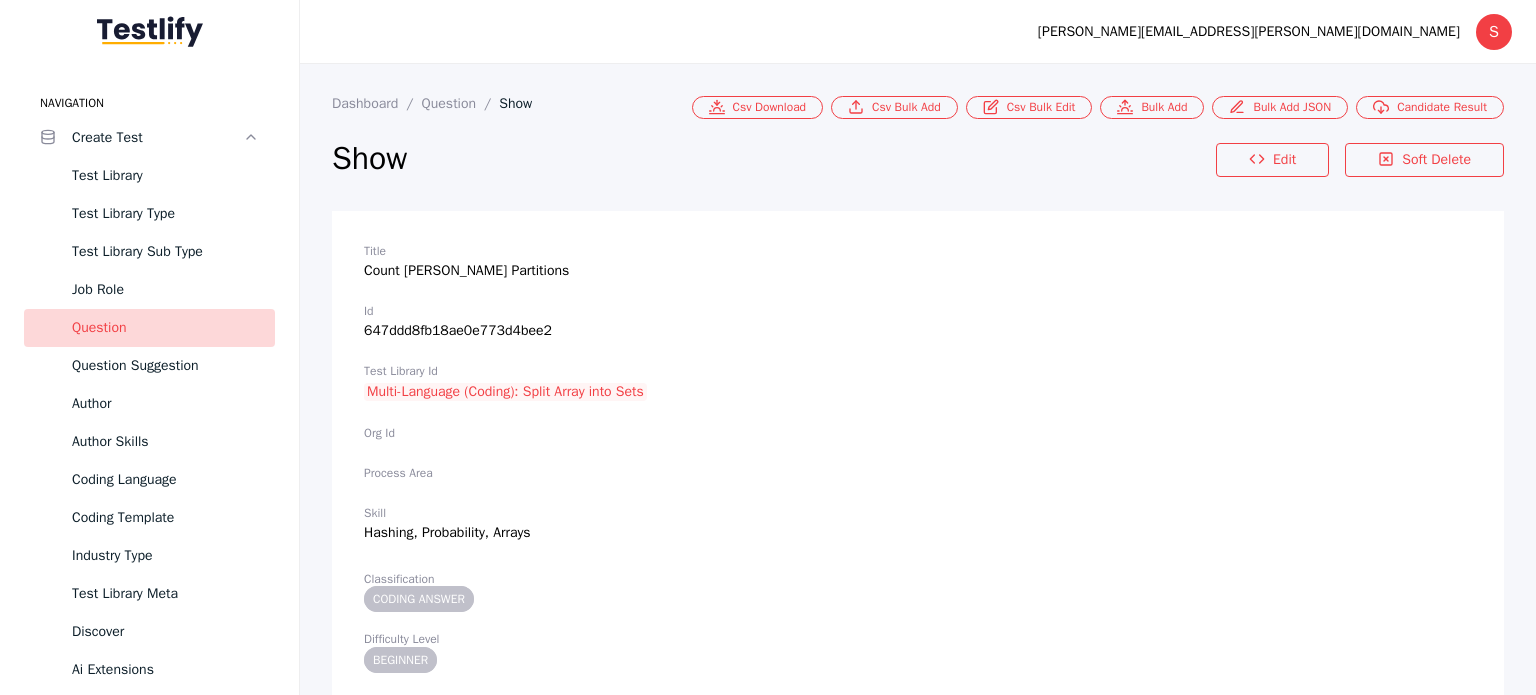 drag, startPoint x: 356, startPoint y: 395, endPoint x: 650, endPoint y: 385, distance: 294.17 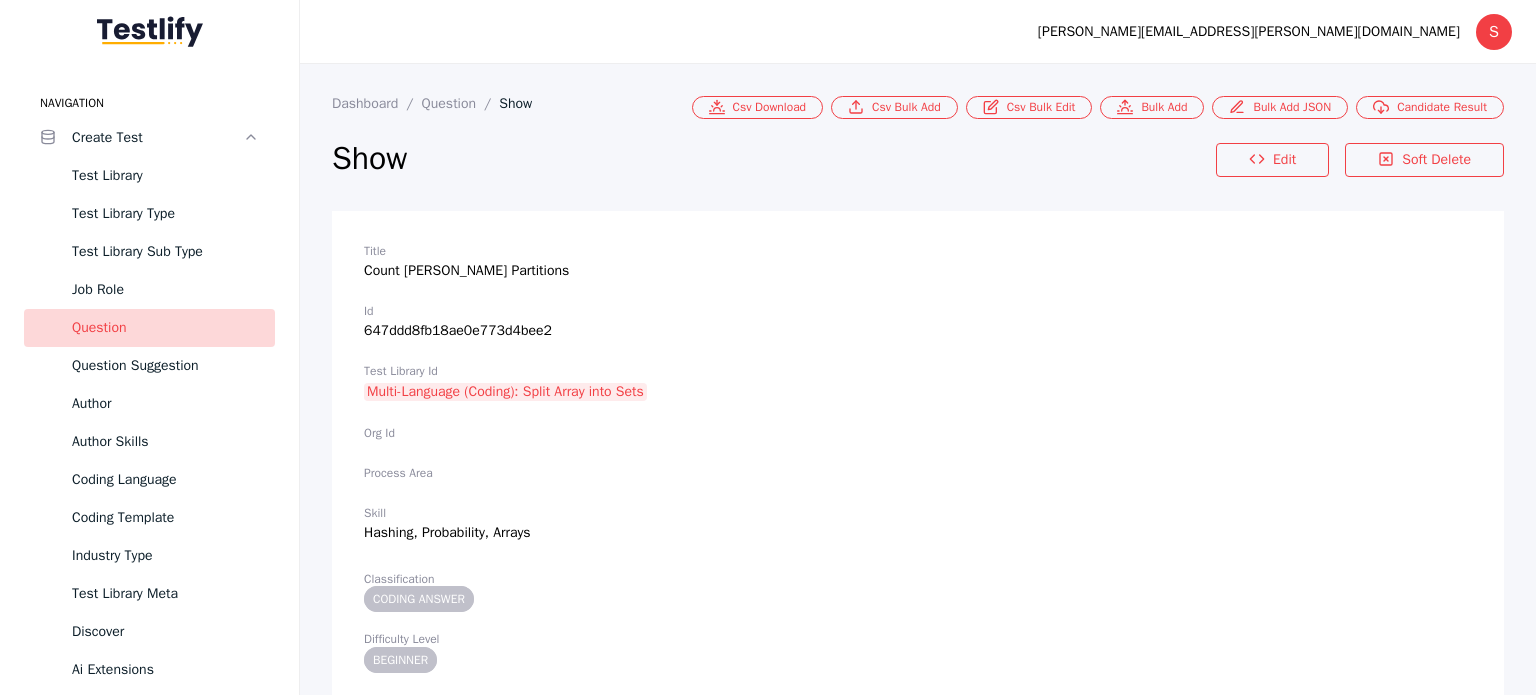 click on "Multi-Language (Coding): Split Array into Sets" at bounding box center [505, 392] 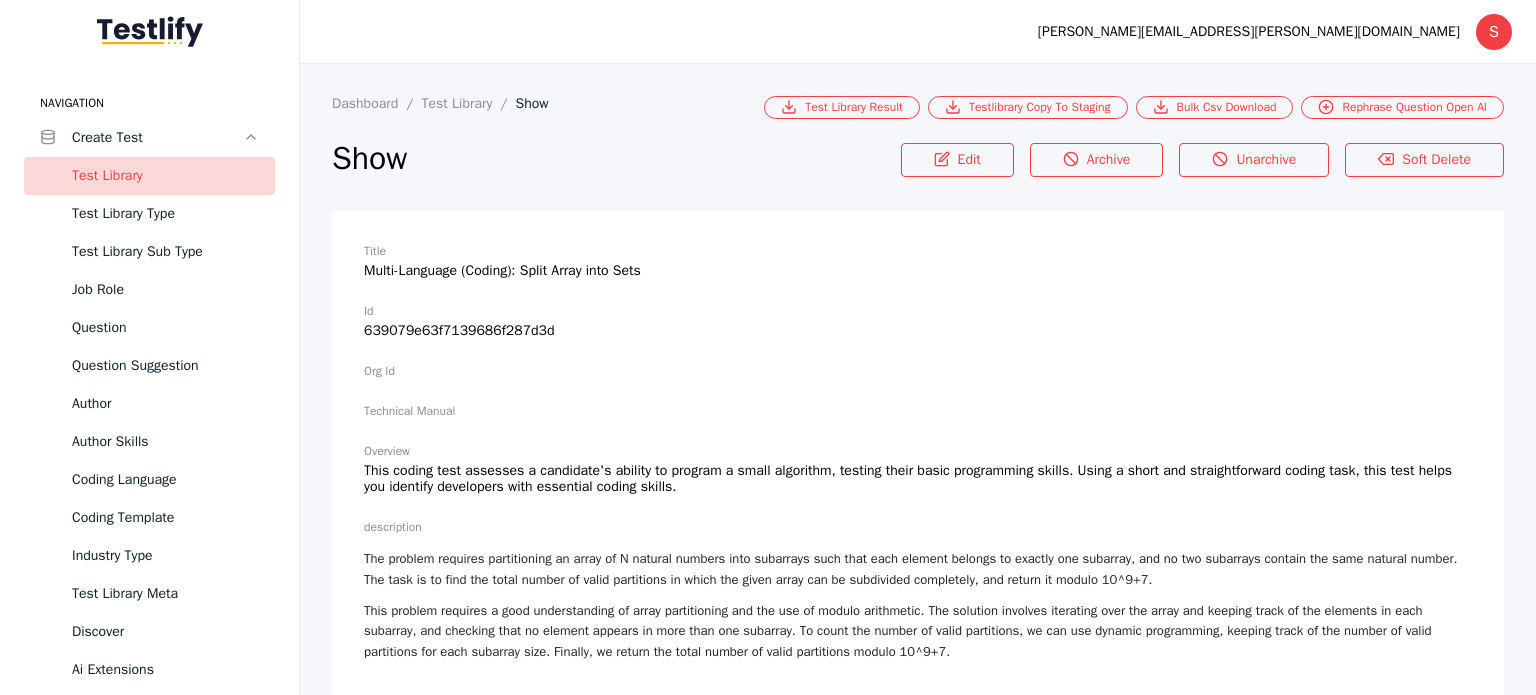 drag, startPoint x: 660, startPoint y: 281, endPoint x: 416, endPoint y: 282, distance: 244.00204 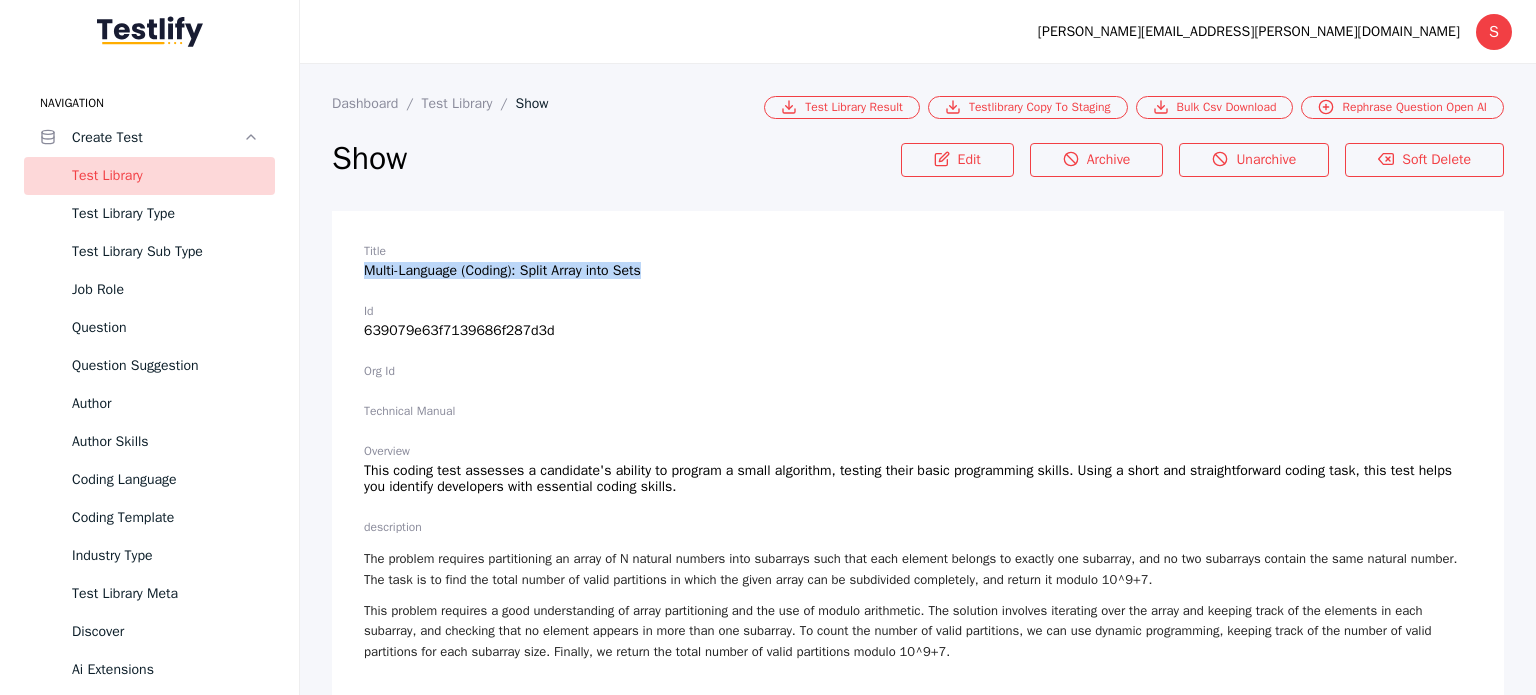 copy on "Multi-Language (Coding): Split Array into Sets" 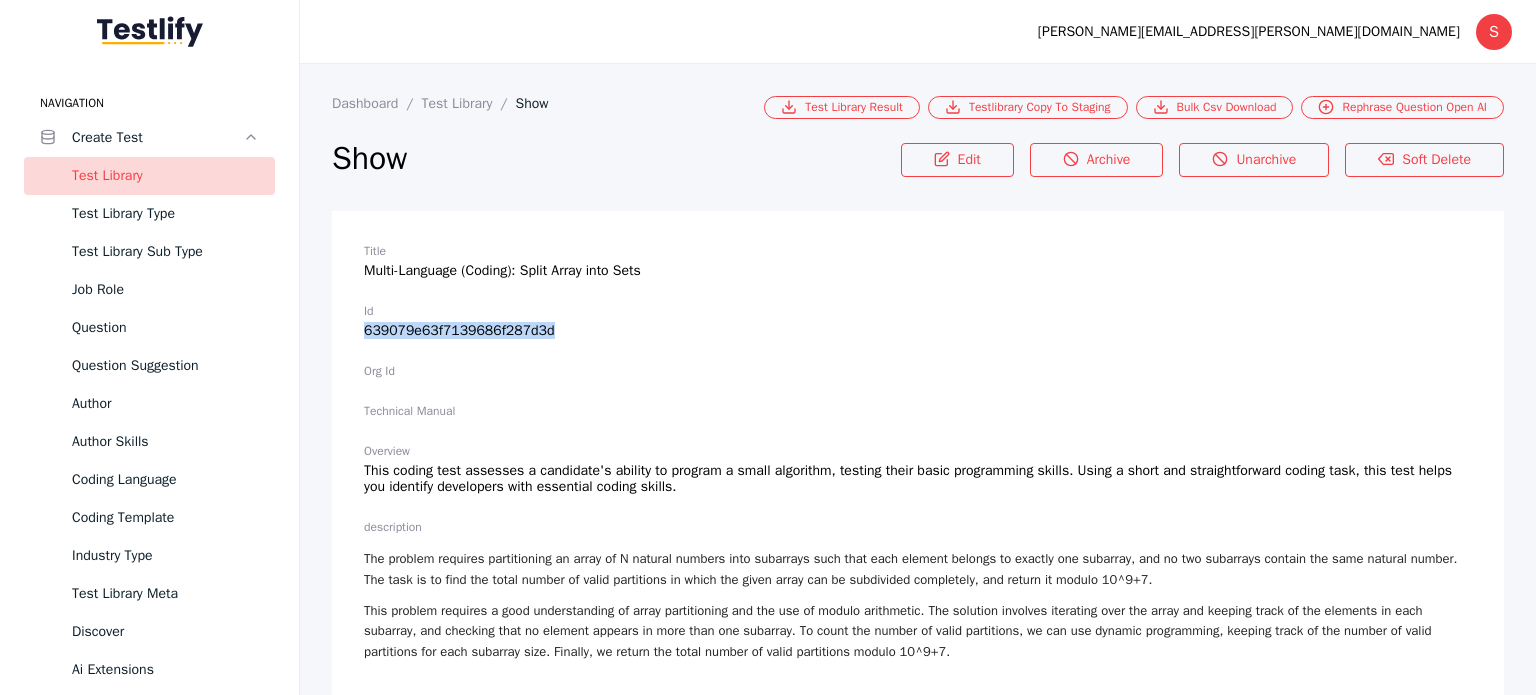 drag, startPoint x: 565, startPoint y: 334, endPoint x: 363, endPoint y: 332, distance: 202.0099 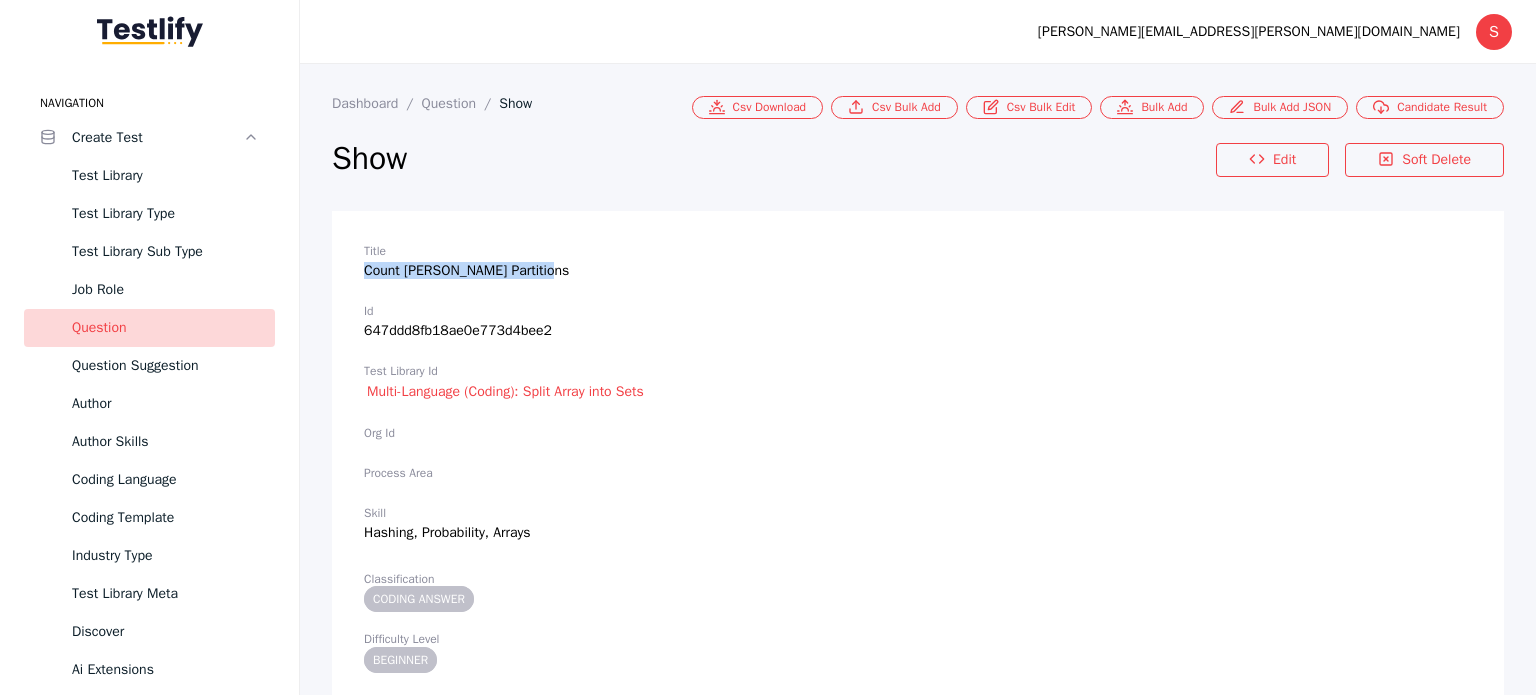 copy on "Count [PERSON_NAME] Partitions" 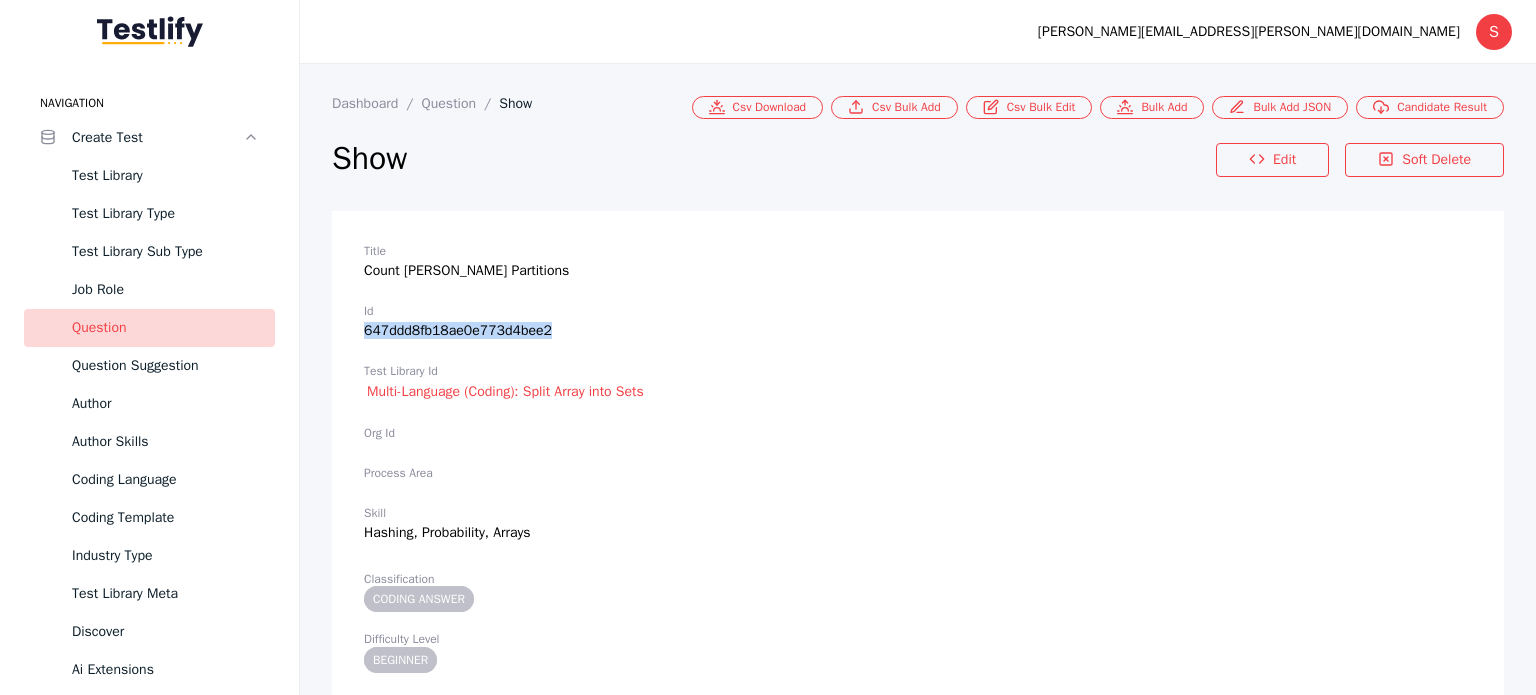 drag, startPoint x: 553, startPoint y: 327, endPoint x: 360, endPoint y: 332, distance: 193.06476 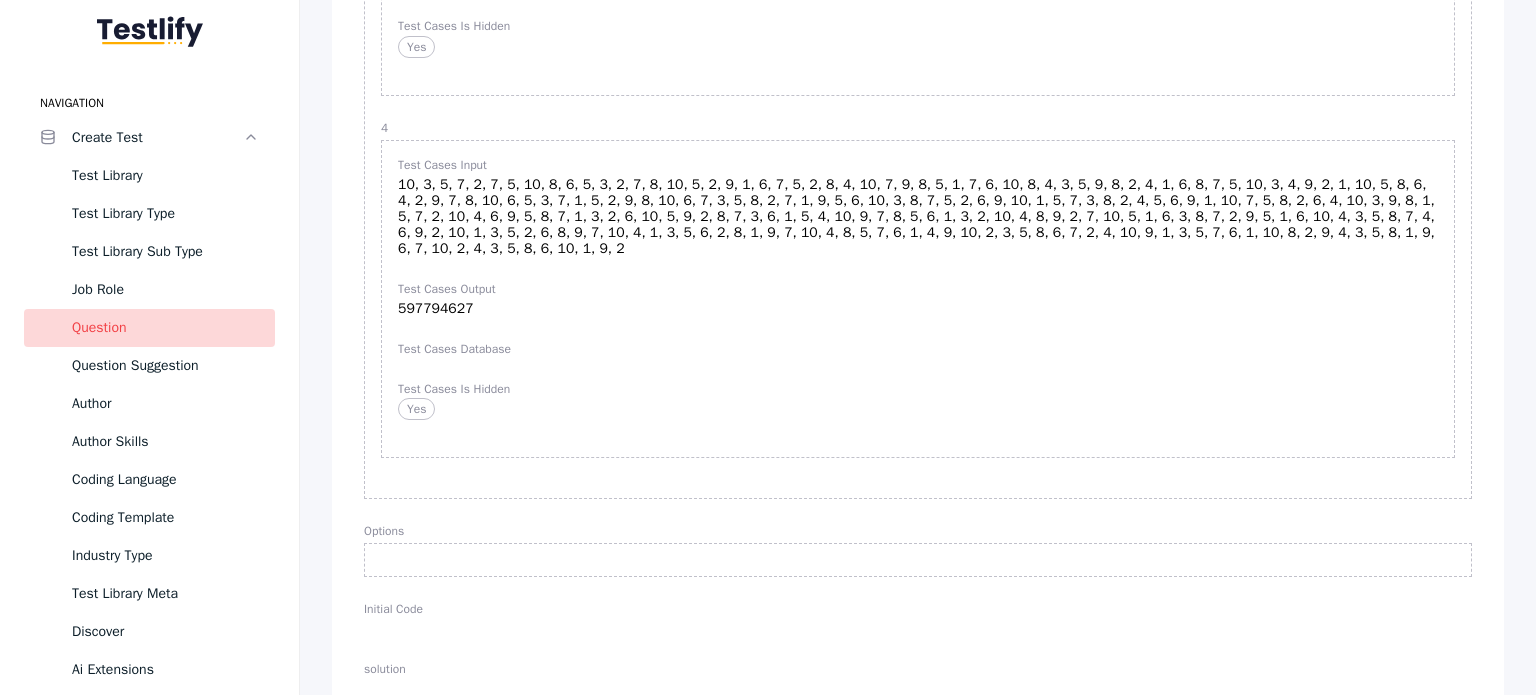 scroll, scrollTop: 2208, scrollLeft: 0, axis: vertical 